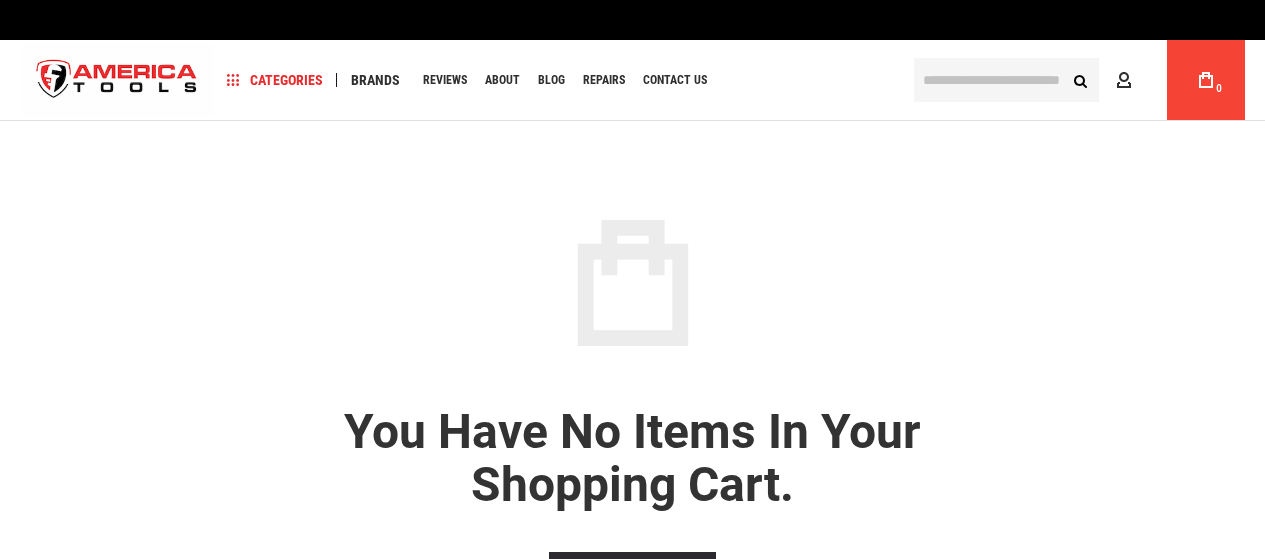 scroll, scrollTop: 0, scrollLeft: 0, axis: both 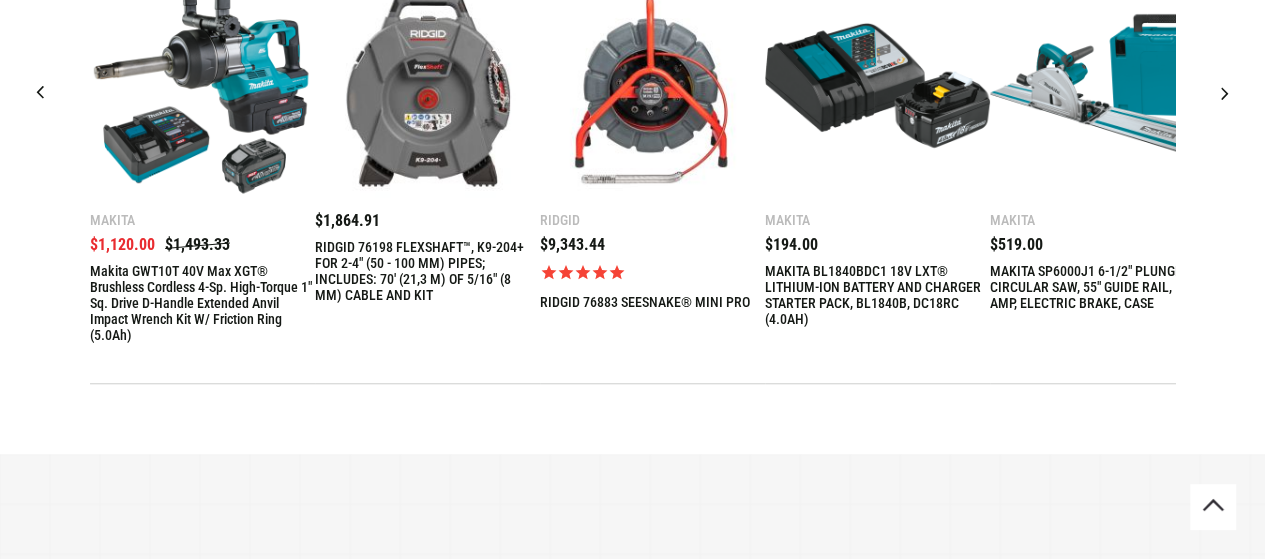 click at bounding box center [202, 85] 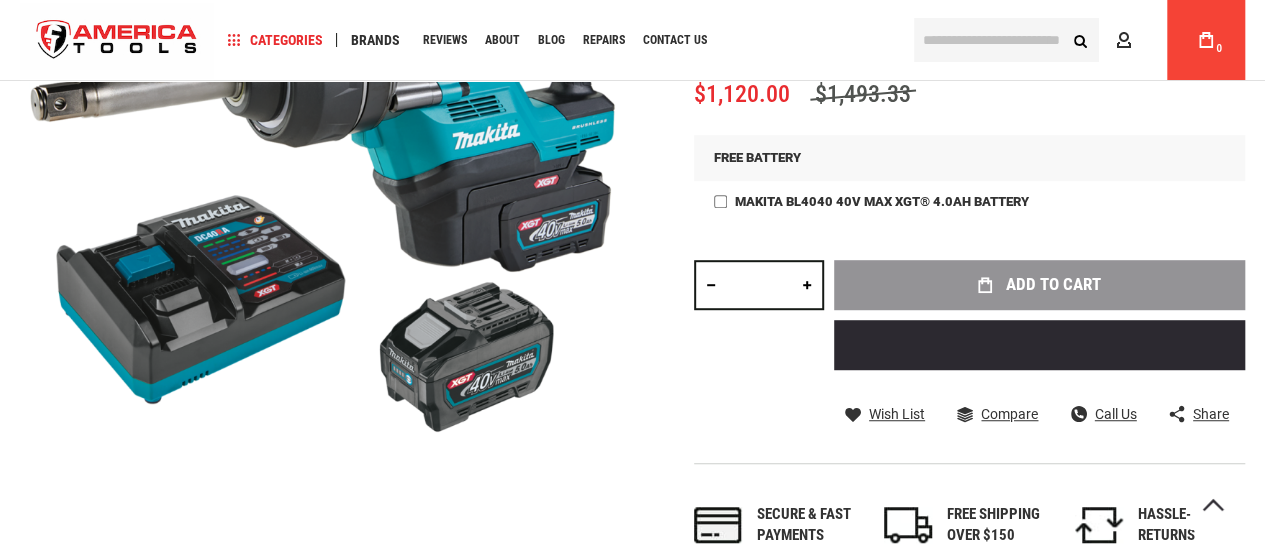 scroll, scrollTop: 500, scrollLeft: 0, axis: vertical 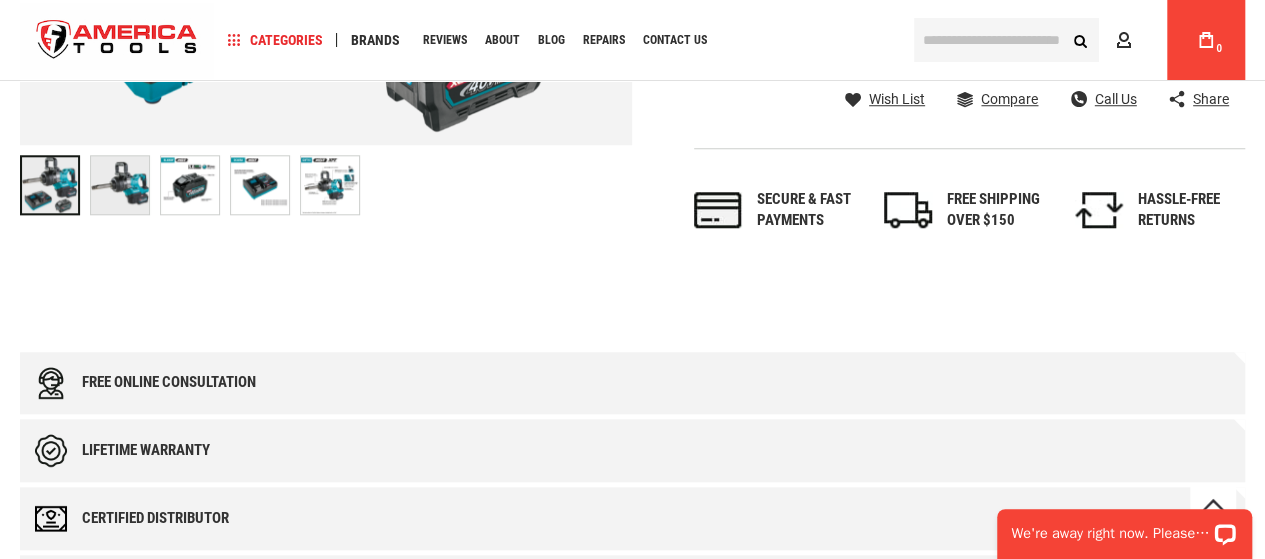 click at bounding box center (120, 185) 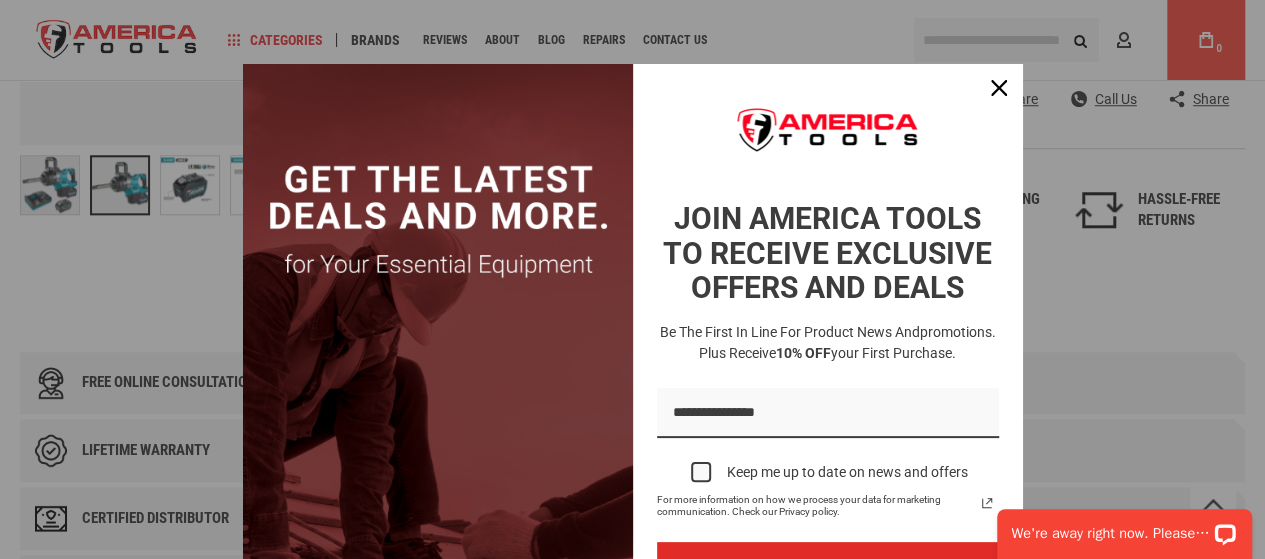 click at bounding box center [632, 279] 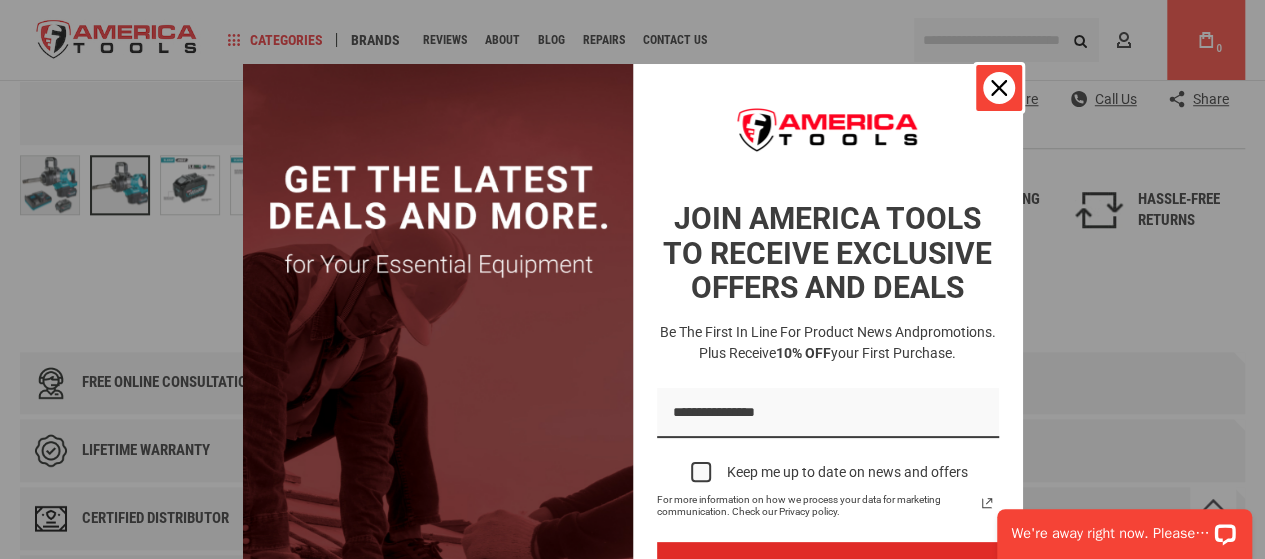 click 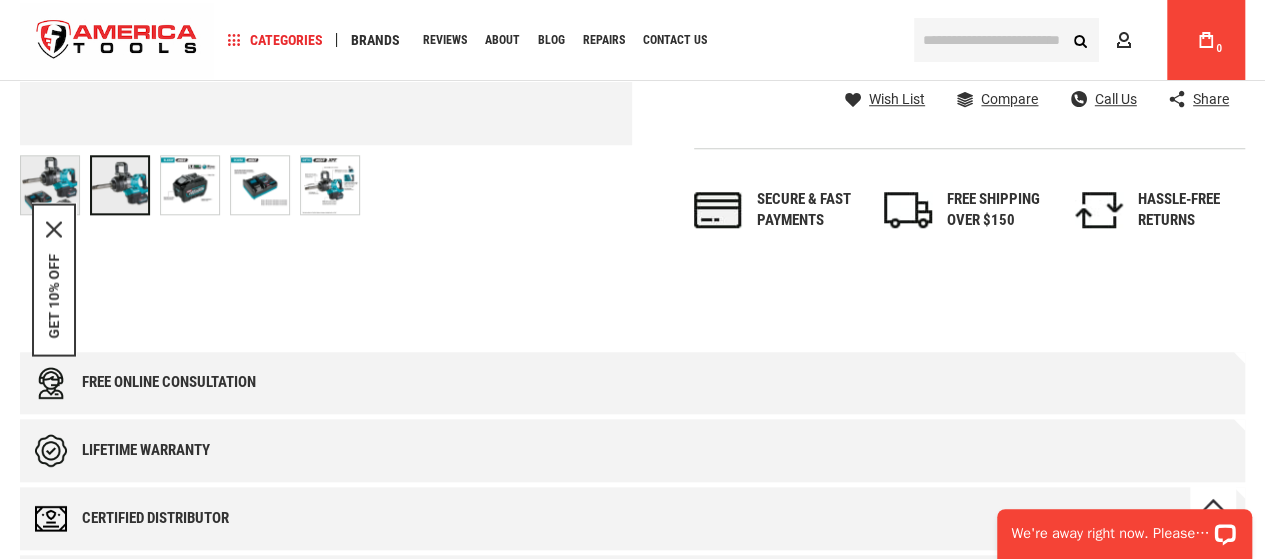 click at bounding box center [260, 185] 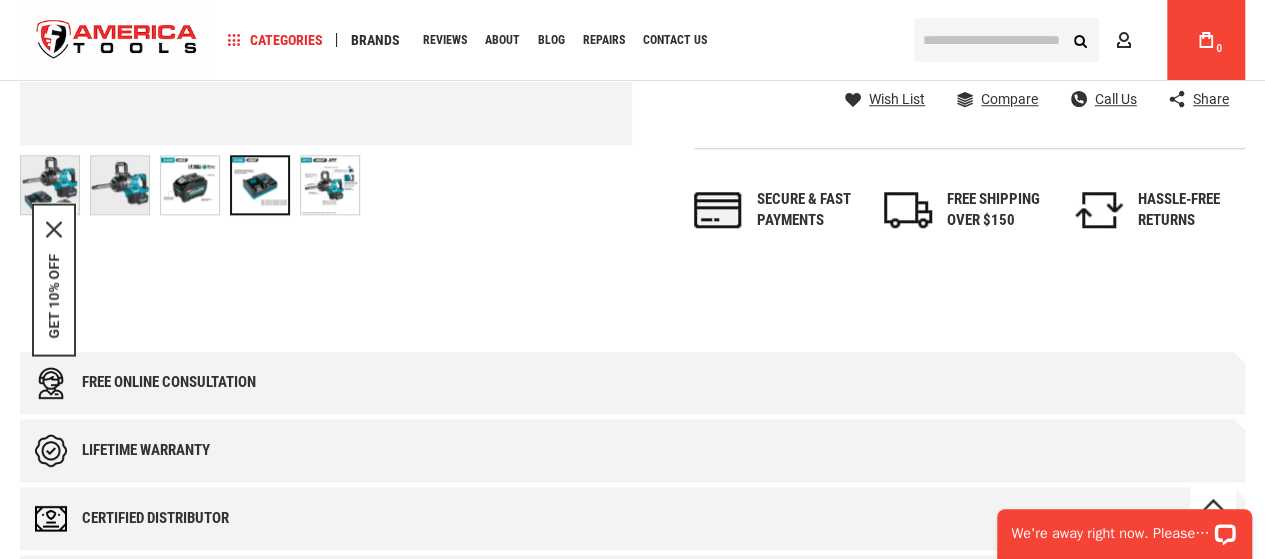 click at bounding box center [330, 185] 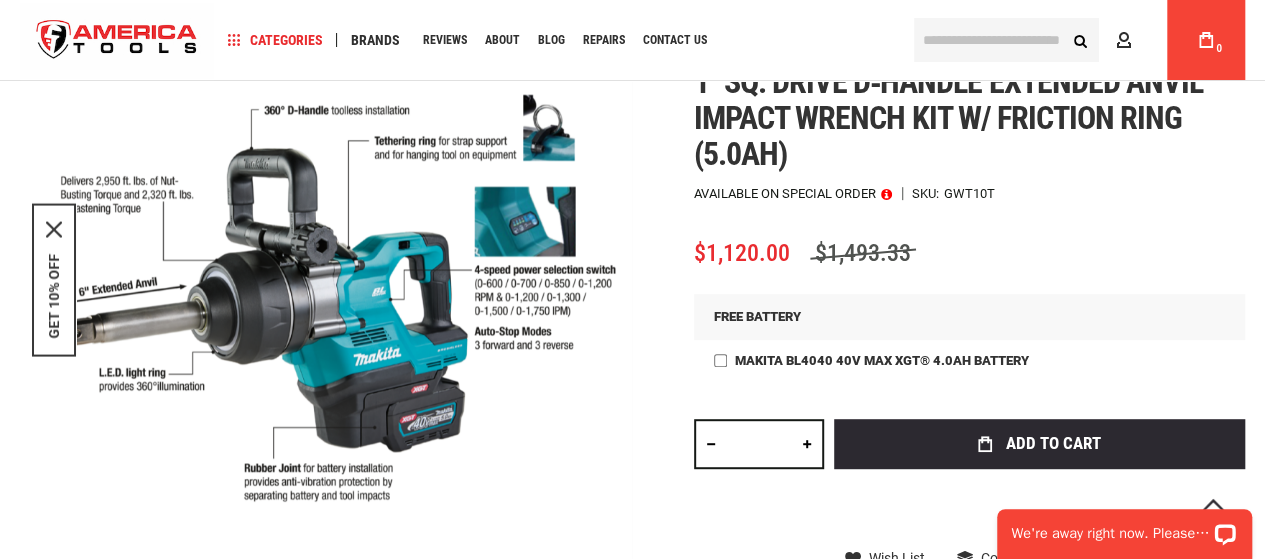scroll, scrollTop: 218, scrollLeft: 0, axis: vertical 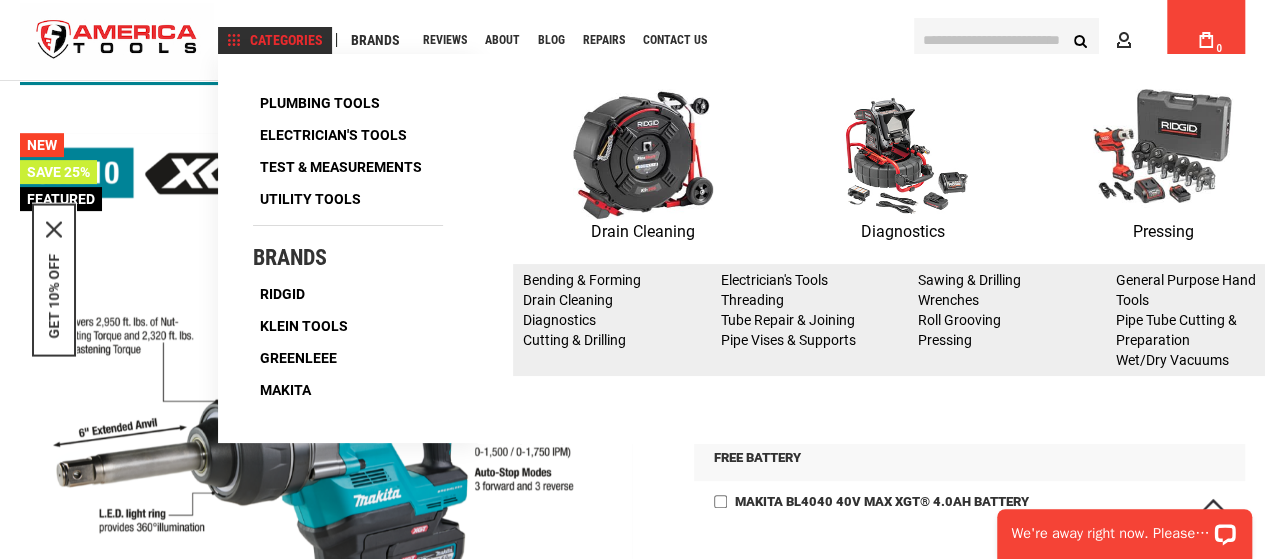 click on "Categories" at bounding box center (275, 40) 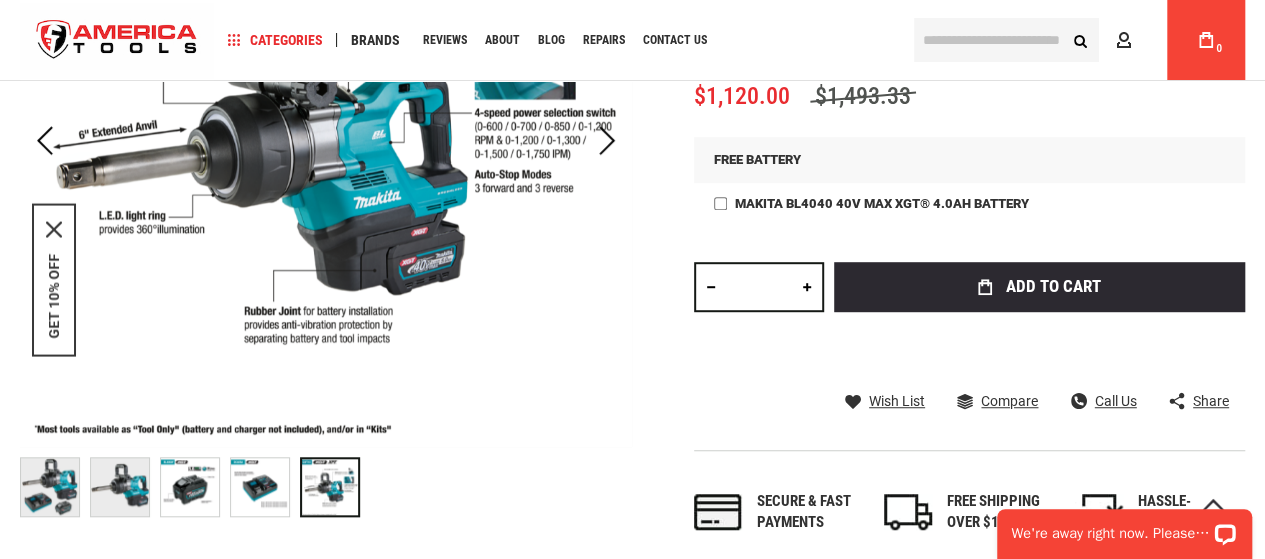 scroll, scrollTop: 400, scrollLeft: 0, axis: vertical 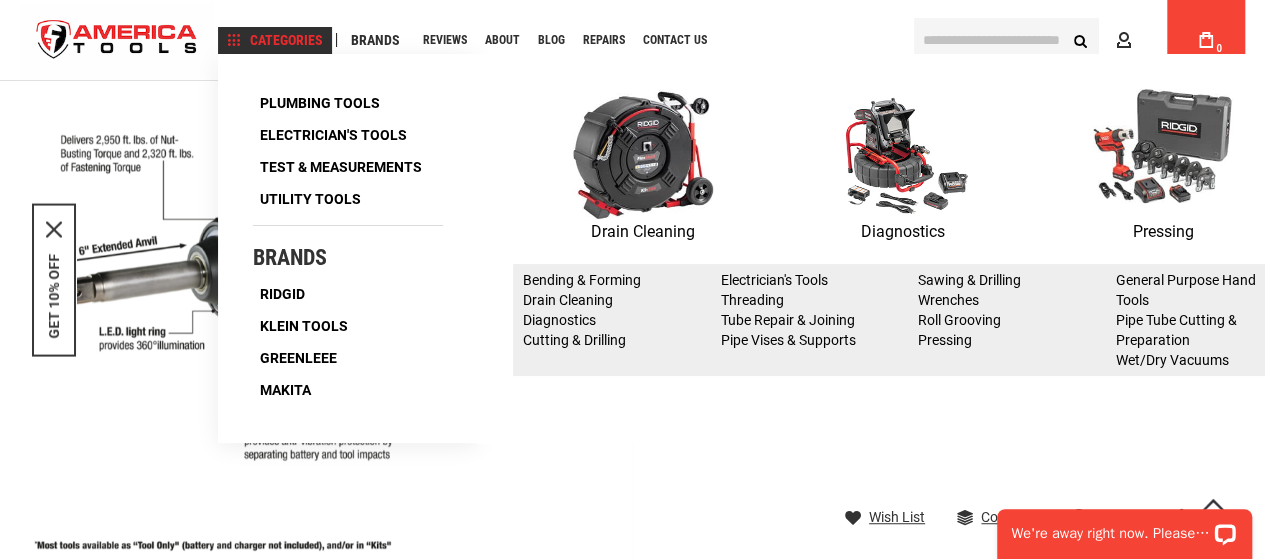 click on "Categories" at bounding box center [275, 40] 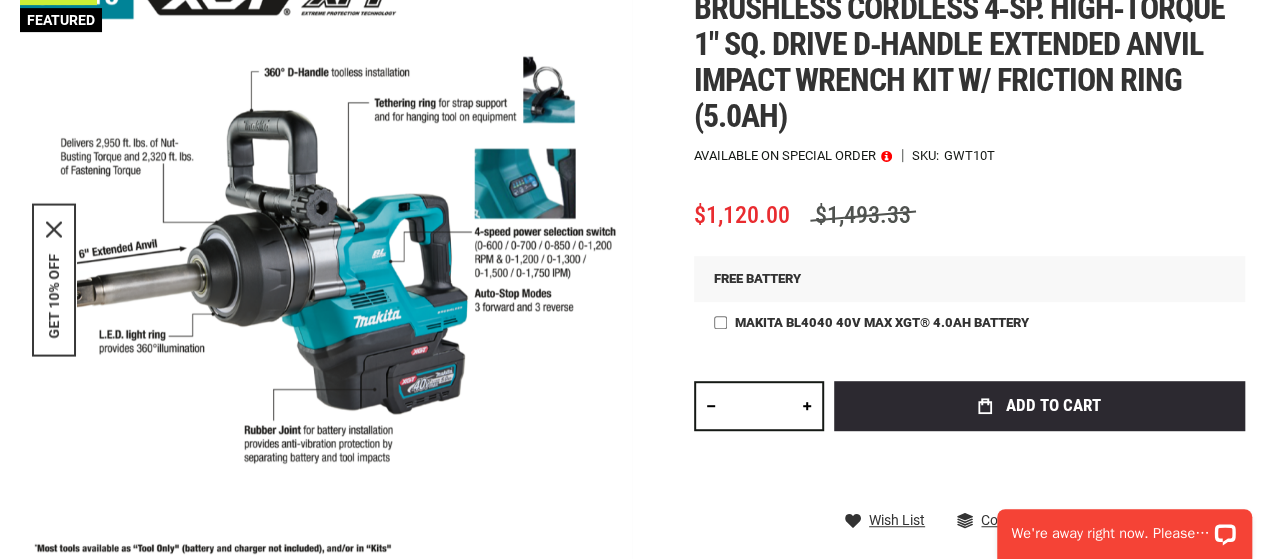 scroll, scrollTop: 0, scrollLeft: 0, axis: both 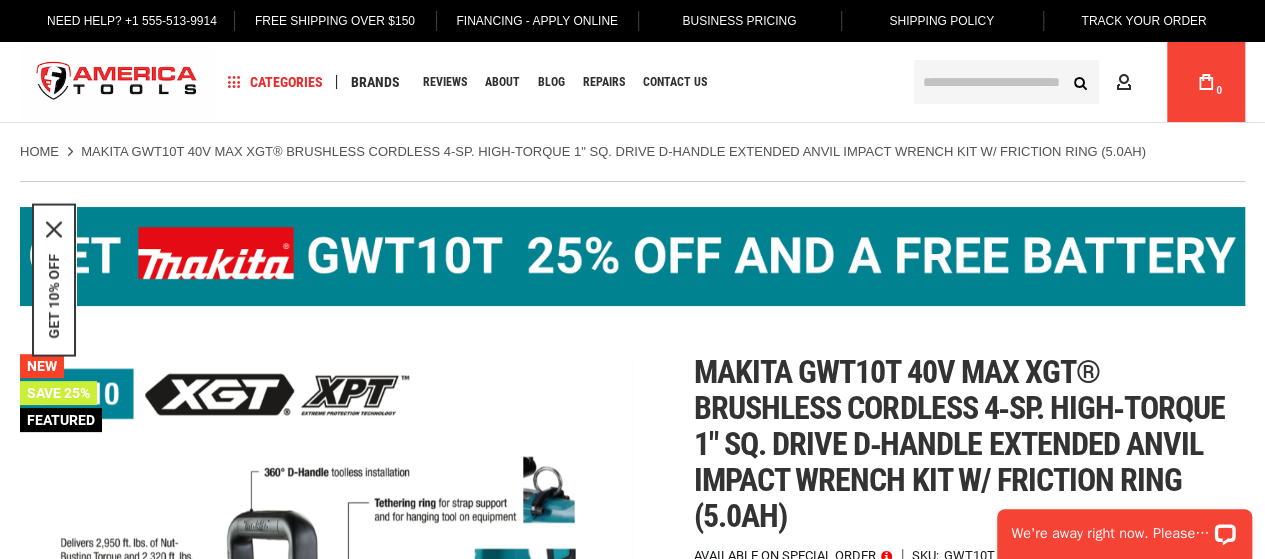click at bounding box center [117, 82] 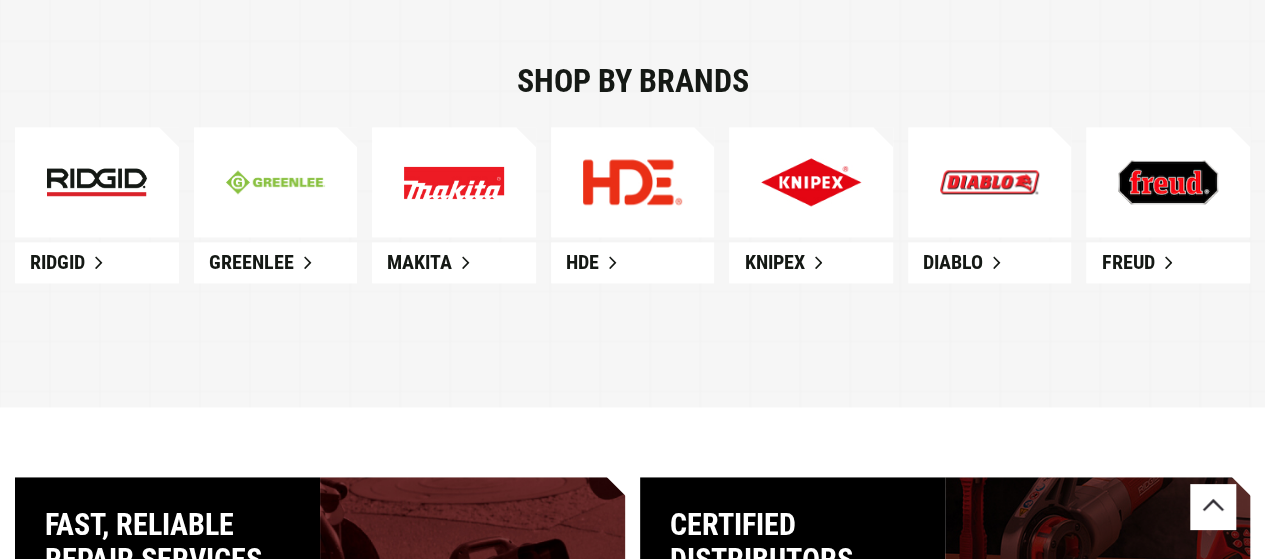scroll, scrollTop: 1200, scrollLeft: 0, axis: vertical 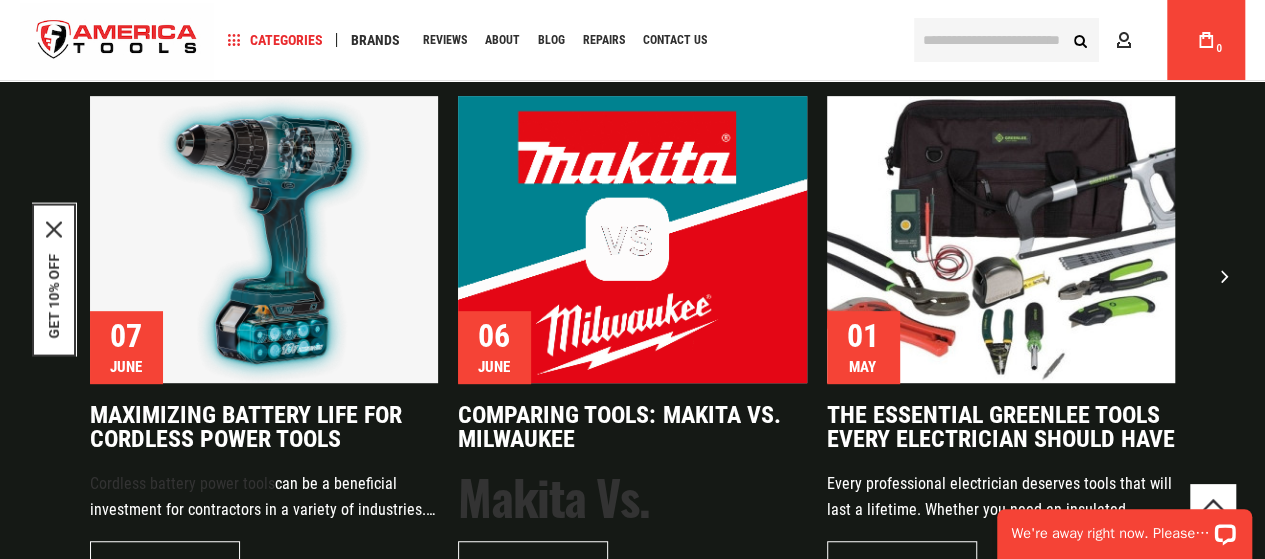 click at bounding box center [1001, 240] 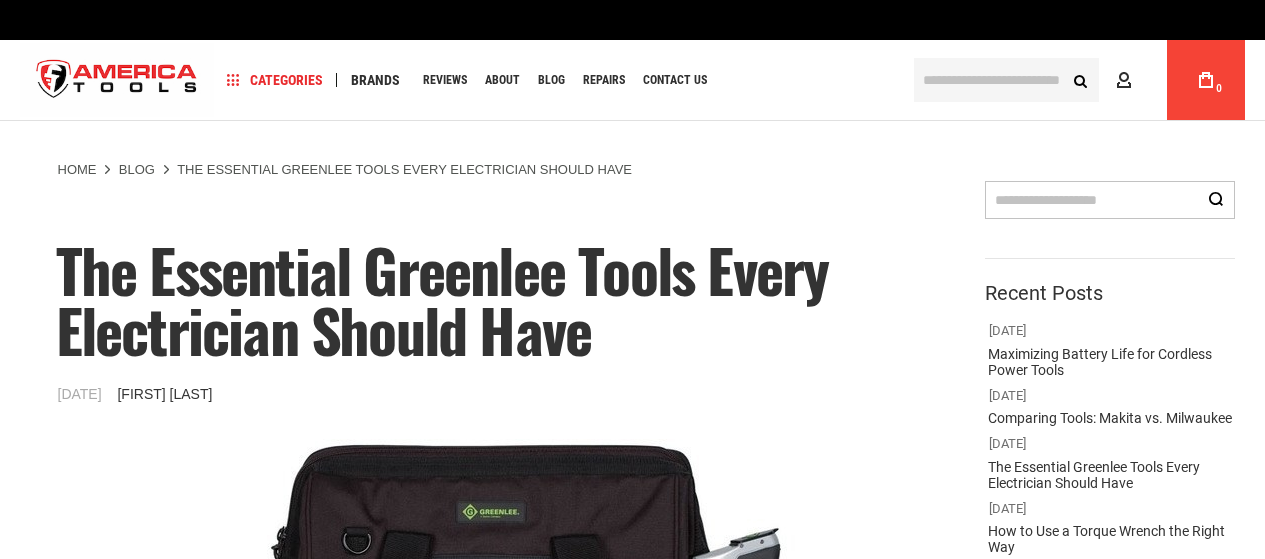 scroll, scrollTop: 400, scrollLeft: 0, axis: vertical 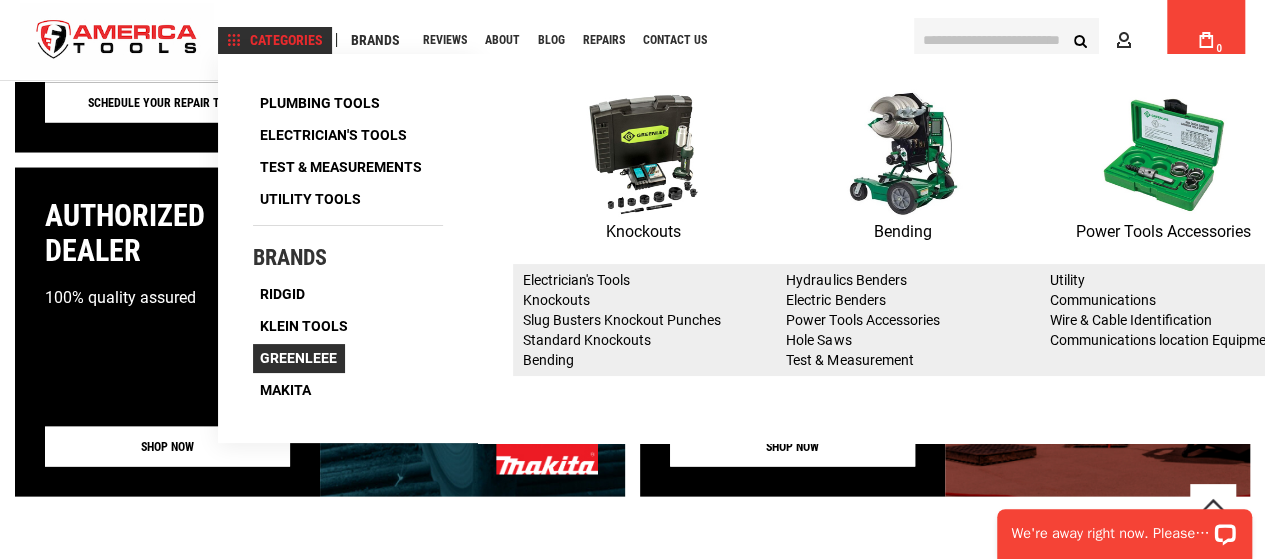 click on "Greenleee" at bounding box center (298, 358) 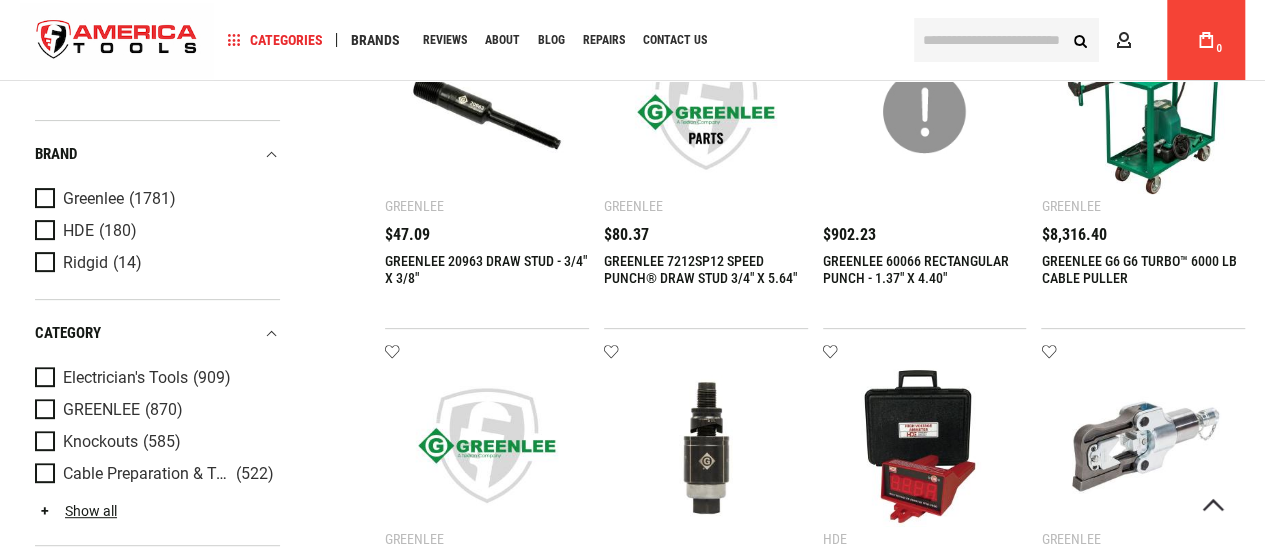 scroll, scrollTop: 220, scrollLeft: 0, axis: vertical 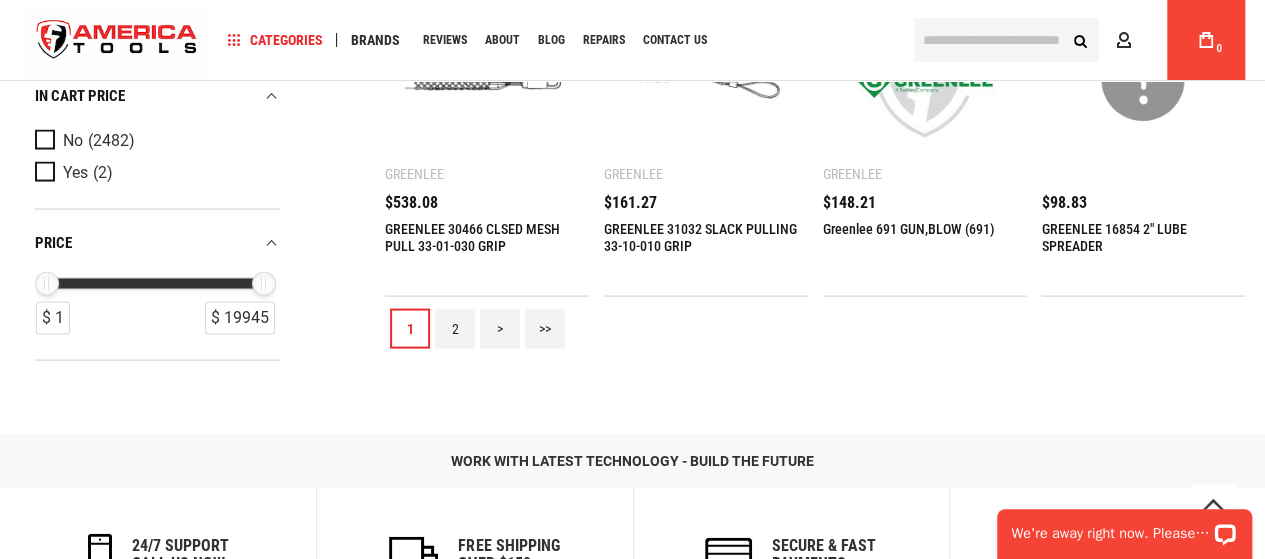 click on ">" at bounding box center (500, 329) 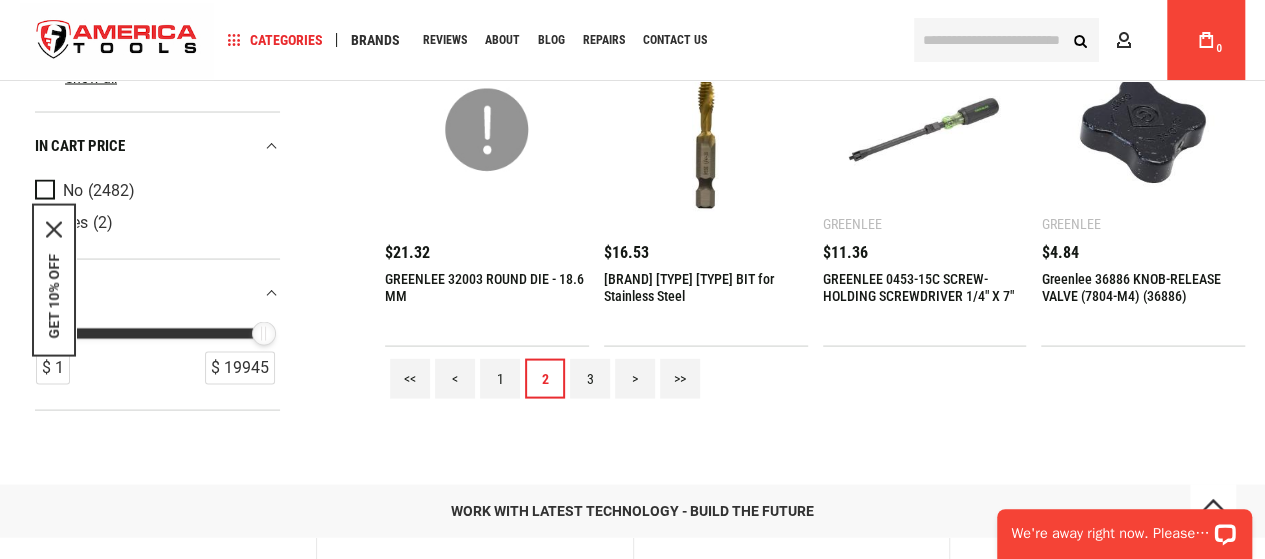 scroll, scrollTop: 2100, scrollLeft: 0, axis: vertical 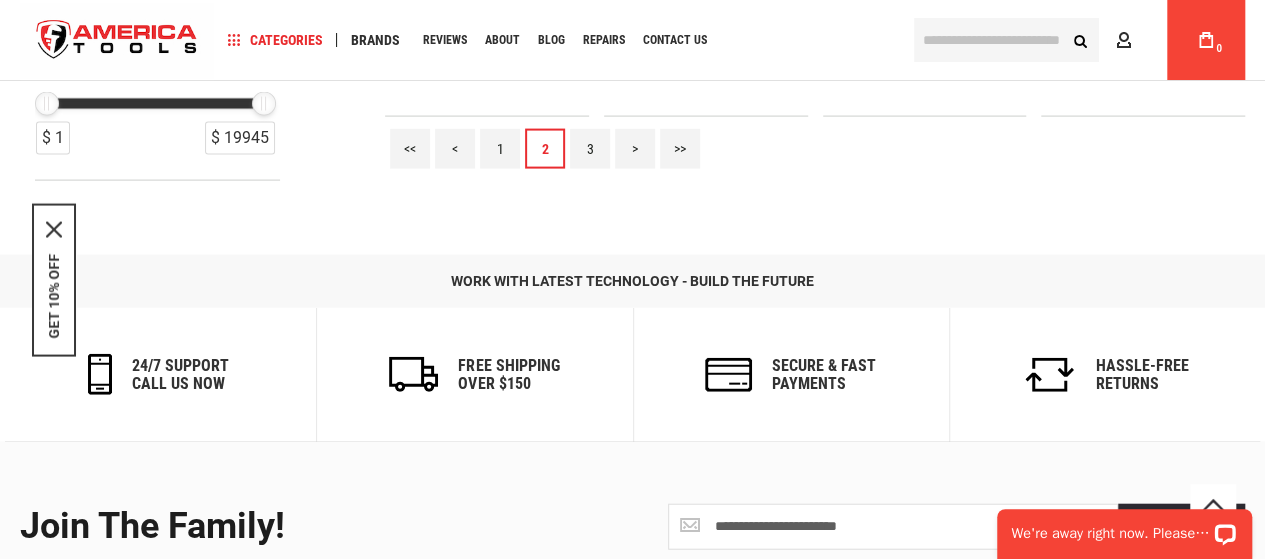 click on "3" at bounding box center (590, 149) 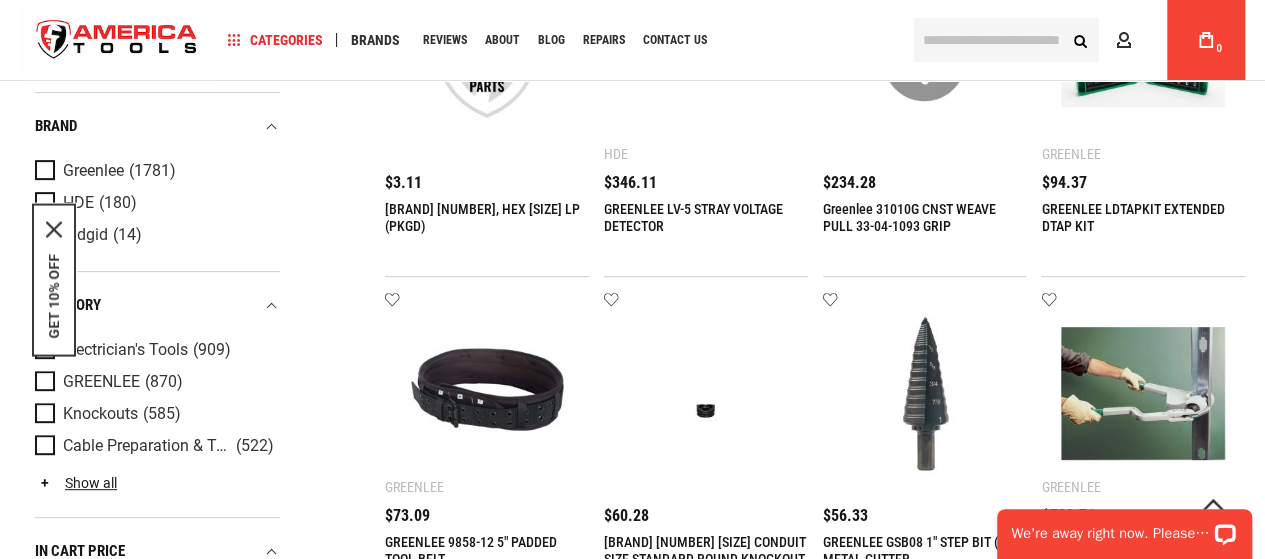 scroll, scrollTop: 300, scrollLeft: 0, axis: vertical 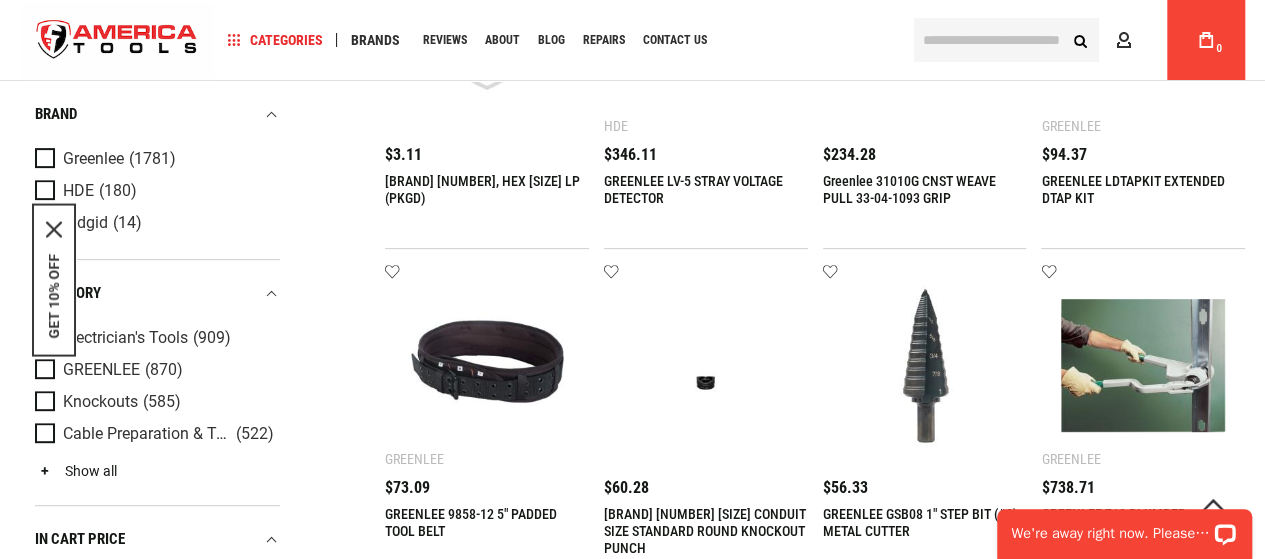click on "Show all" at bounding box center [76, 471] 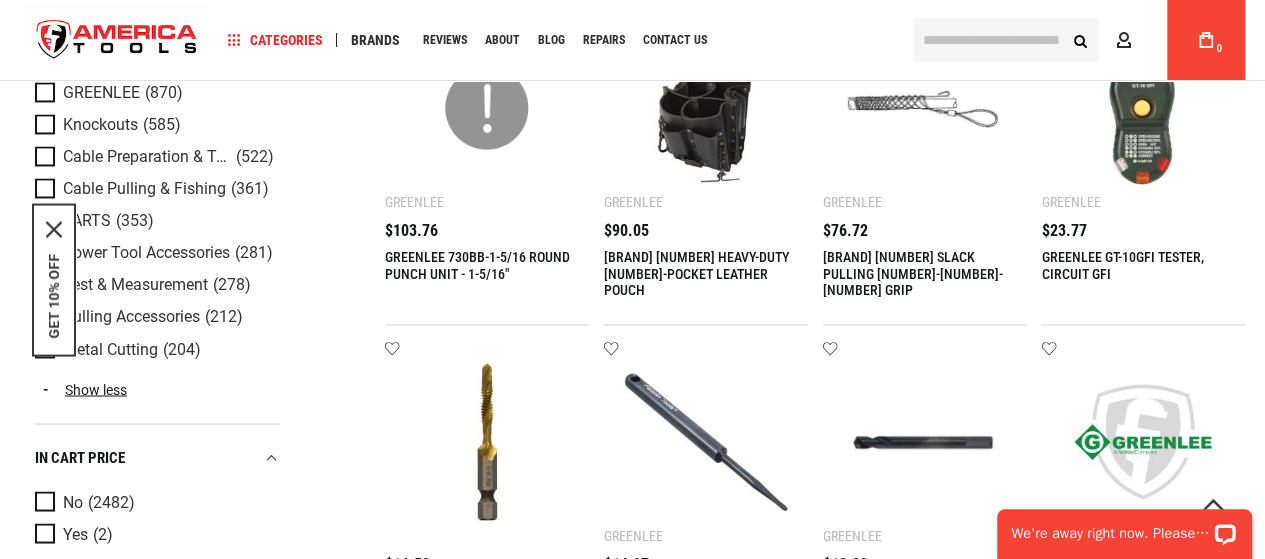 scroll, scrollTop: 1600, scrollLeft: 0, axis: vertical 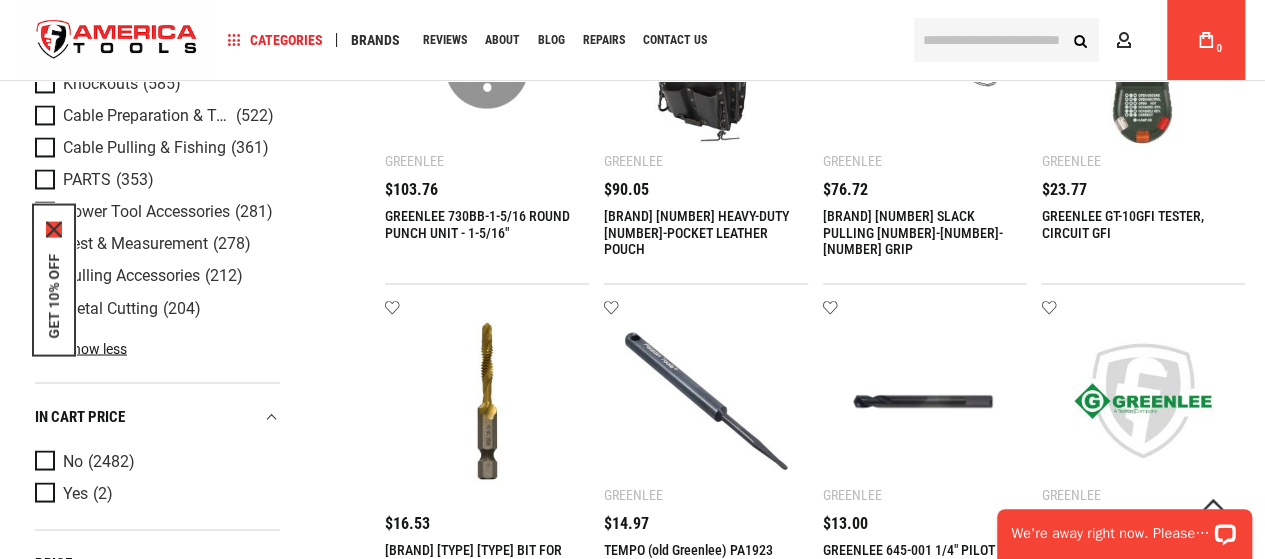 click 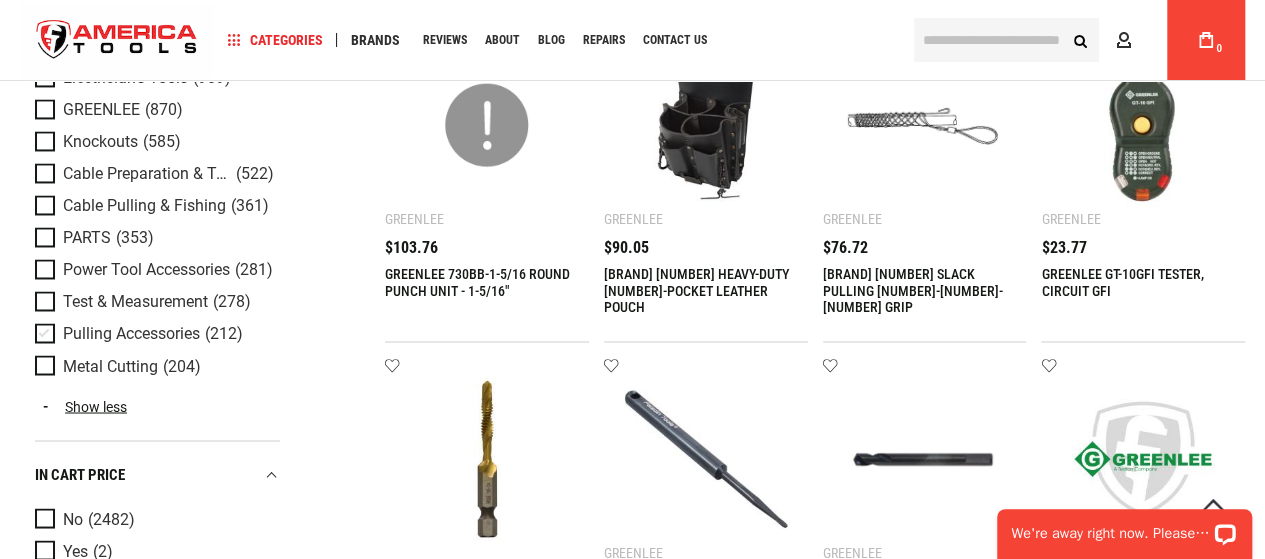 scroll, scrollTop: 1500, scrollLeft: 0, axis: vertical 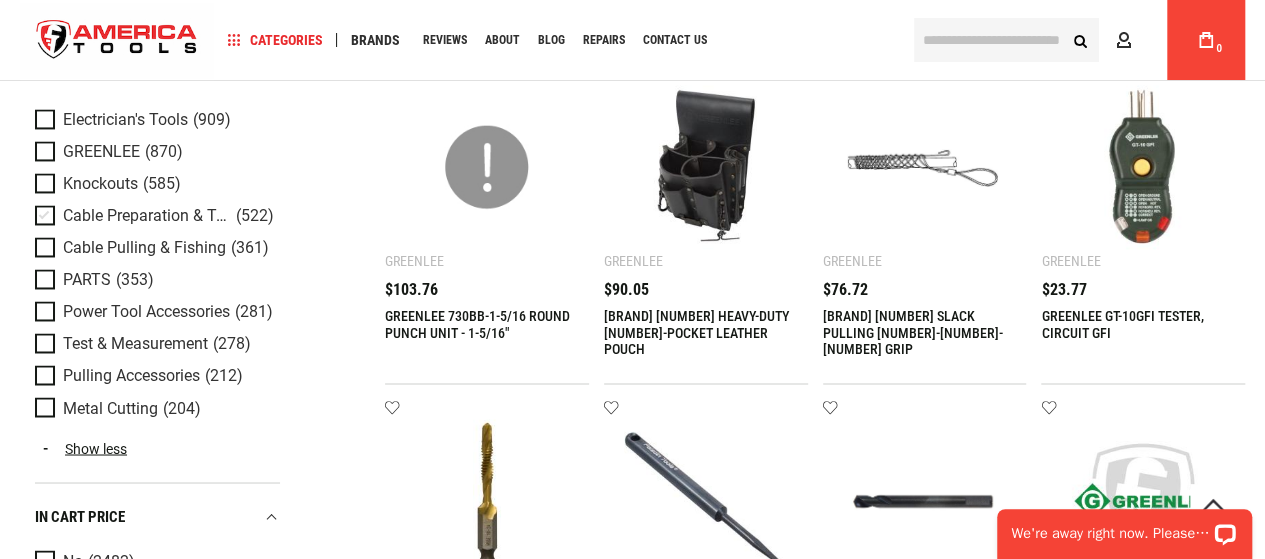click at bounding box center (49, 216) 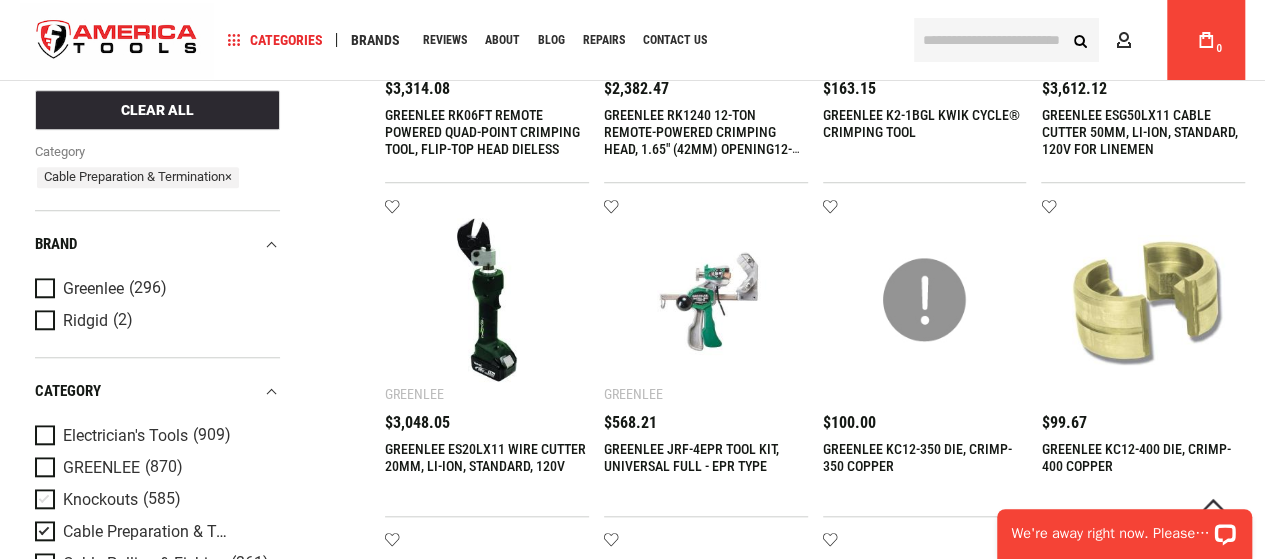 scroll, scrollTop: 700, scrollLeft: 0, axis: vertical 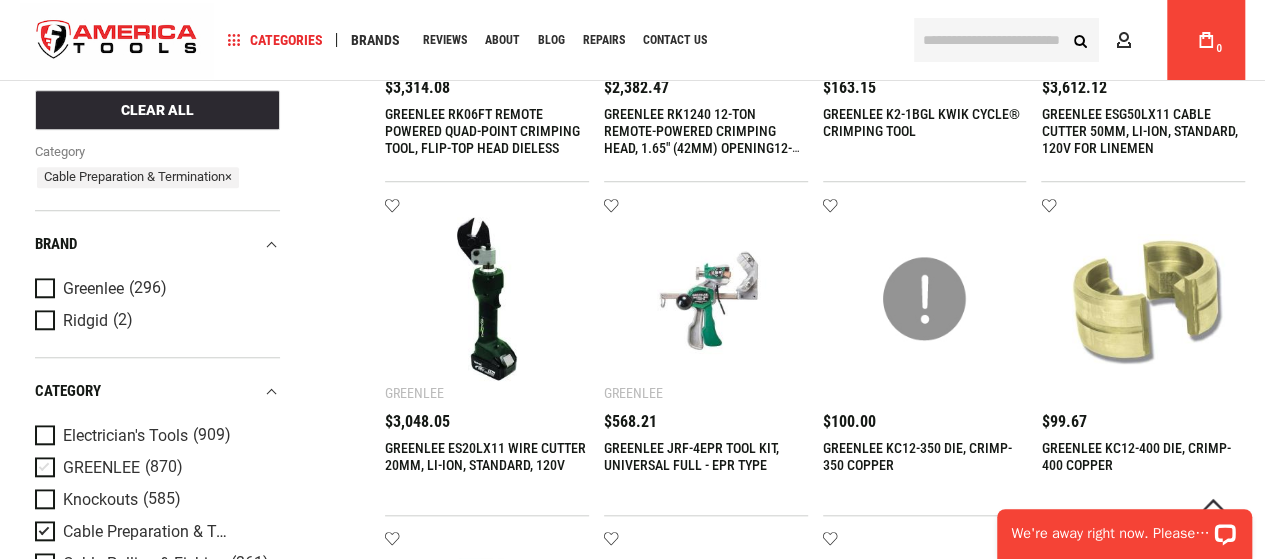 click at bounding box center [49, 468] 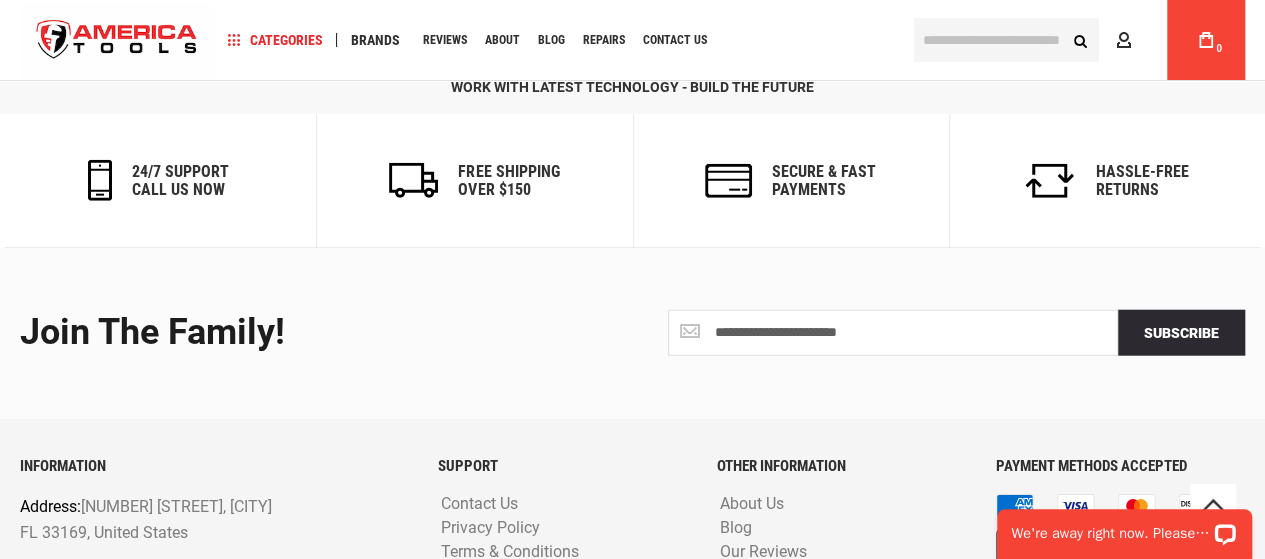 scroll, scrollTop: 2044, scrollLeft: 0, axis: vertical 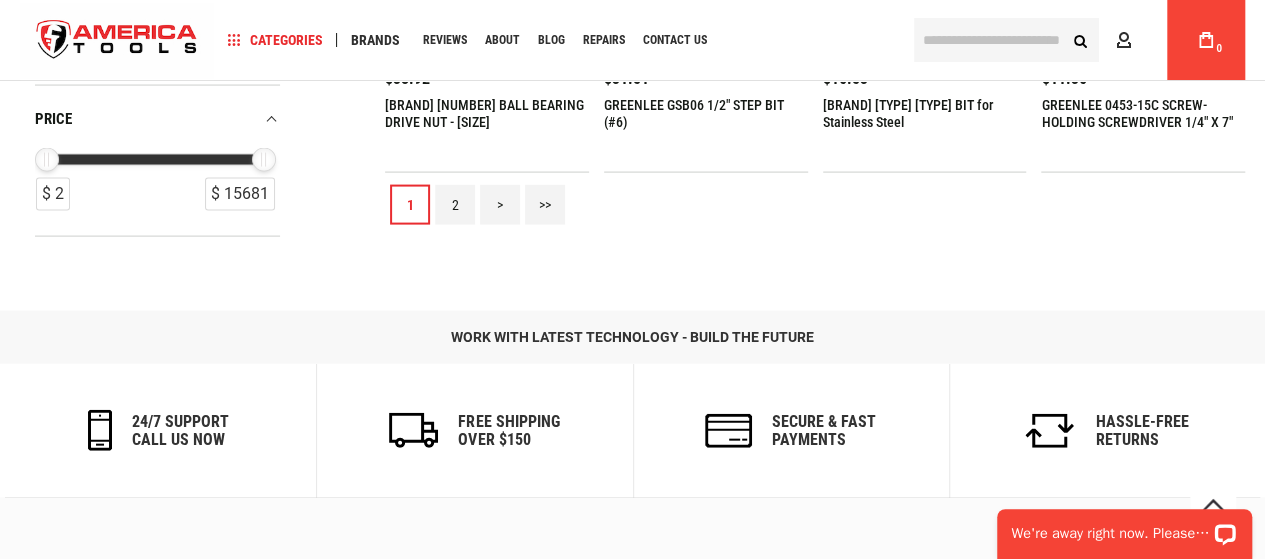 click on ">" at bounding box center (500, 205) 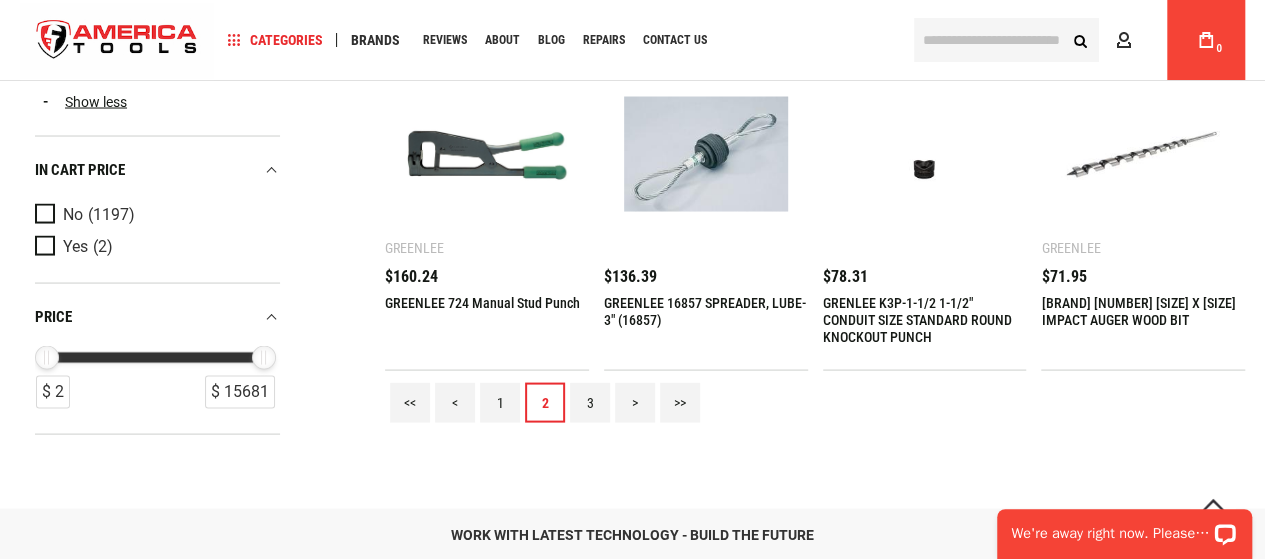 scroll, scrollTop: 2100, scrollLeft: 0, axis: vertical 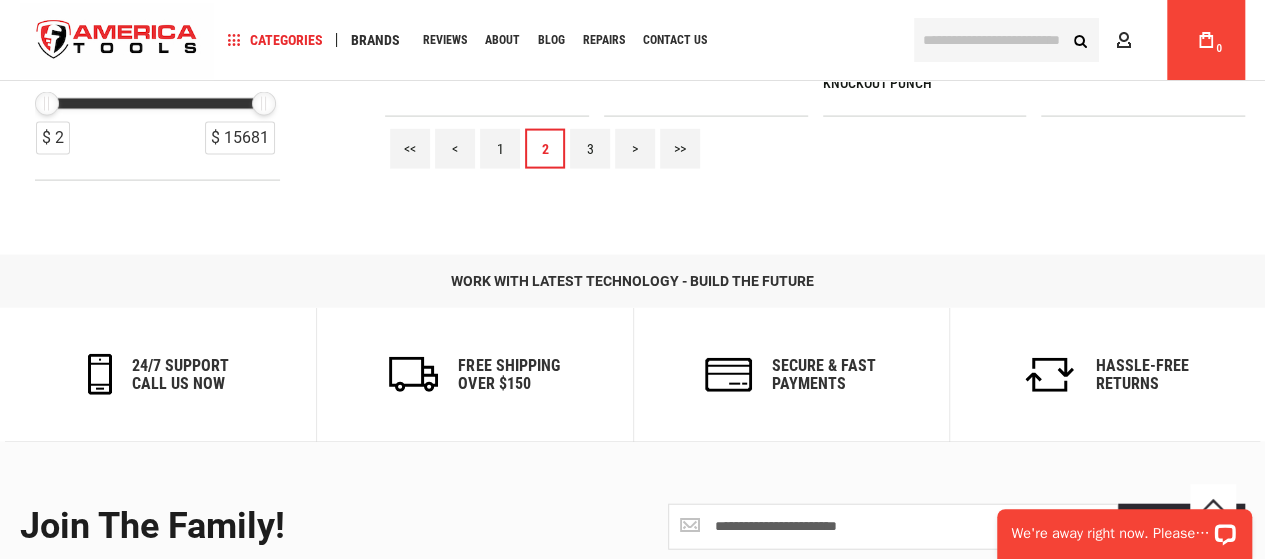 click on ">" at bounding box center (635, 149) 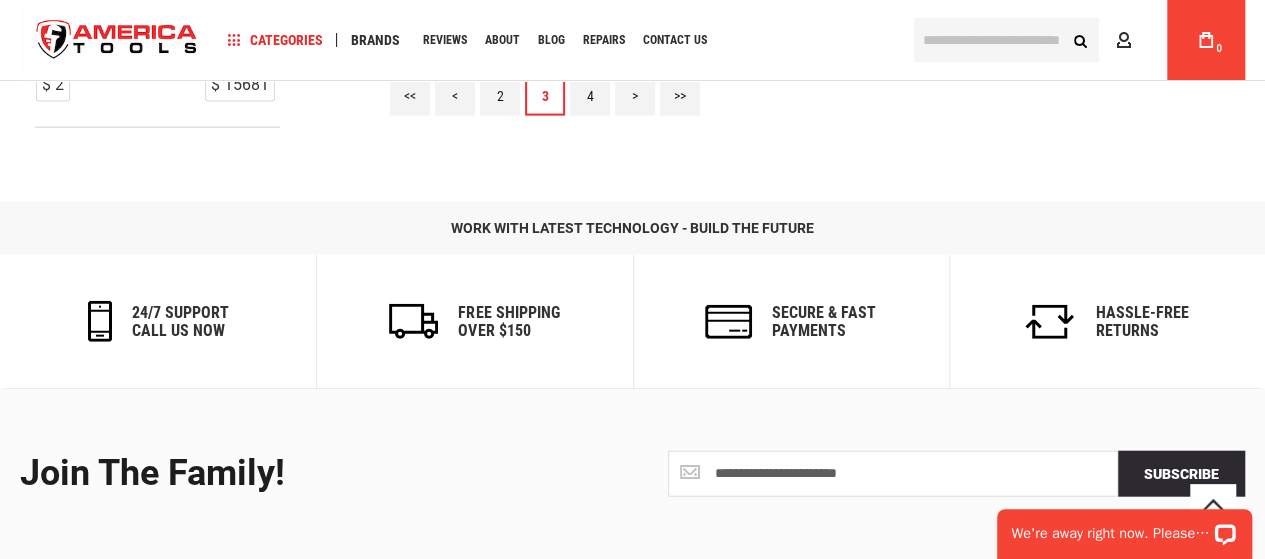 scroll, scrollTop: 1900, scrollLeft: 0, axis: vertical 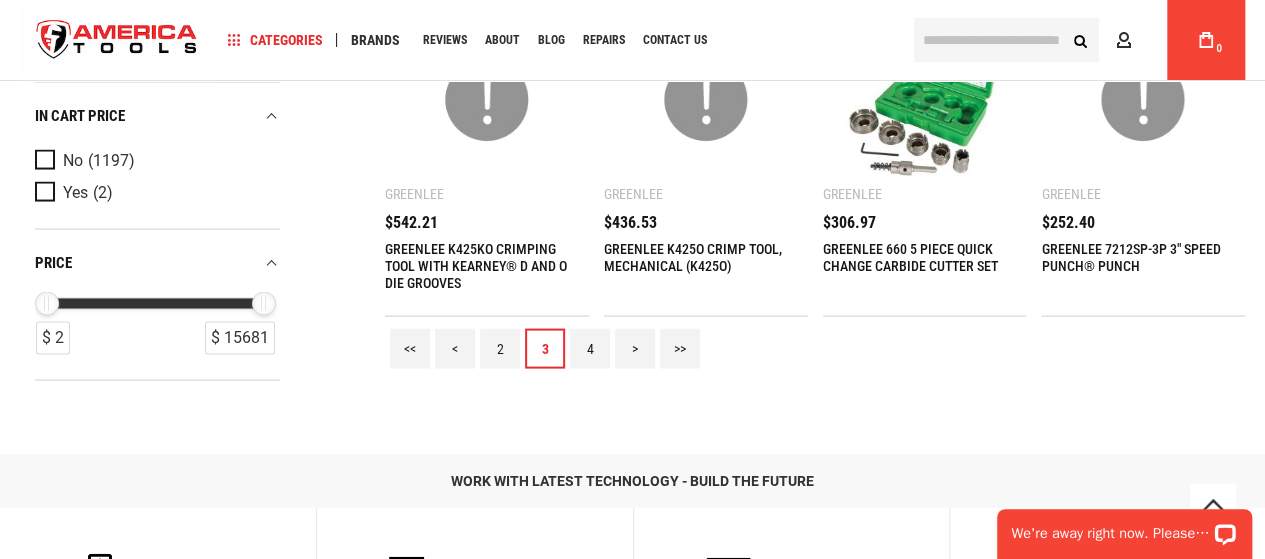 click on ">" at bounding box center (635, 349) 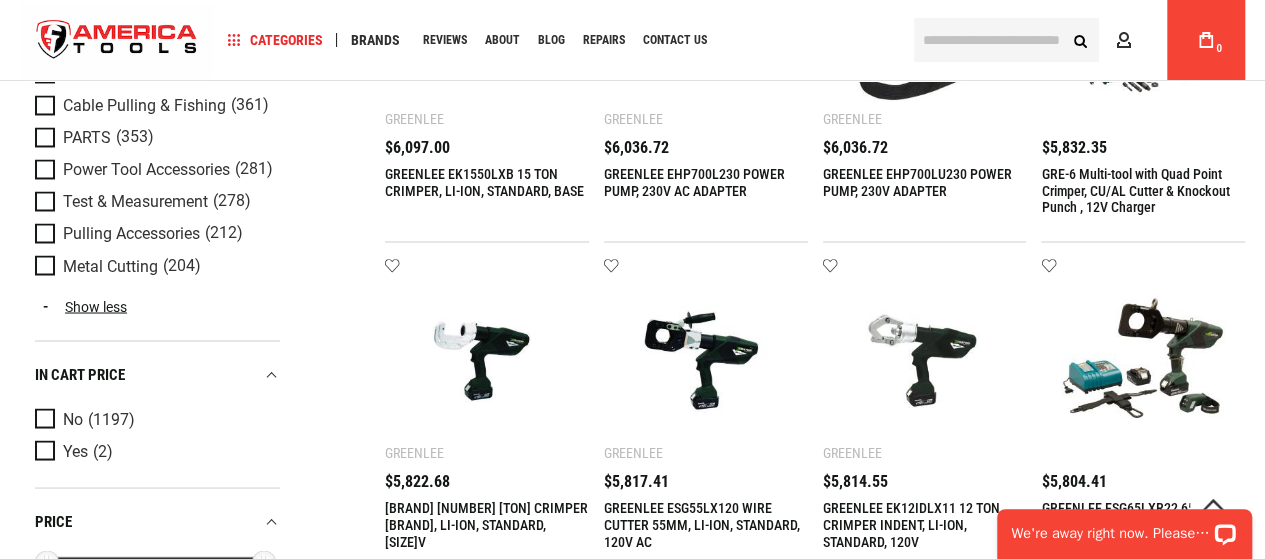 scroll, scrollTop: 2000, scrollLeft: 0, axis: vertical 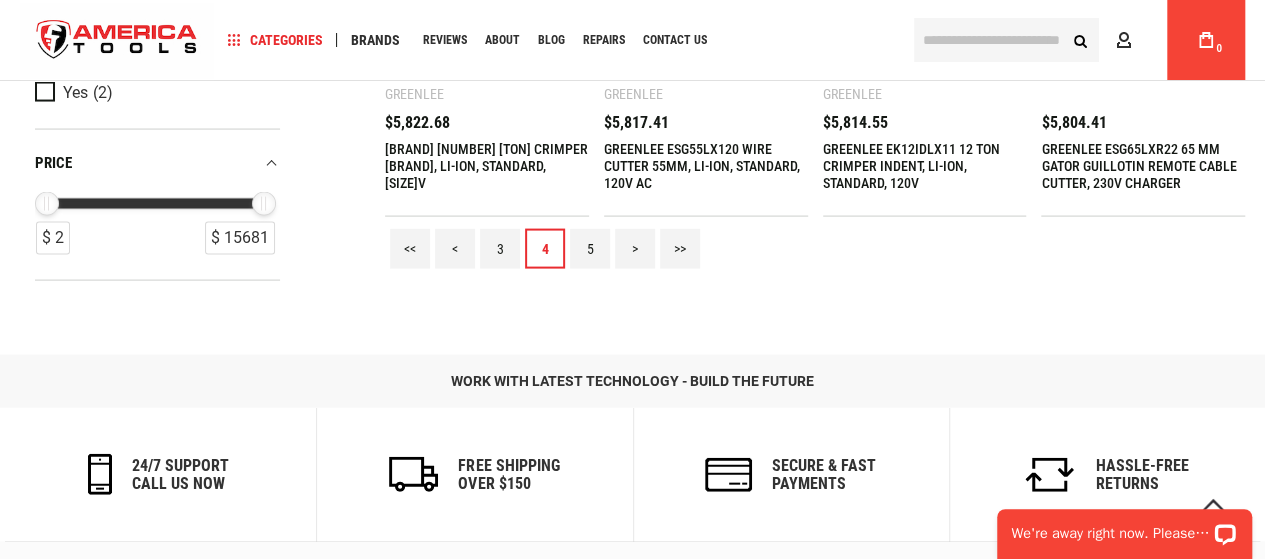 click on ">" at bounding box center (635, 249) 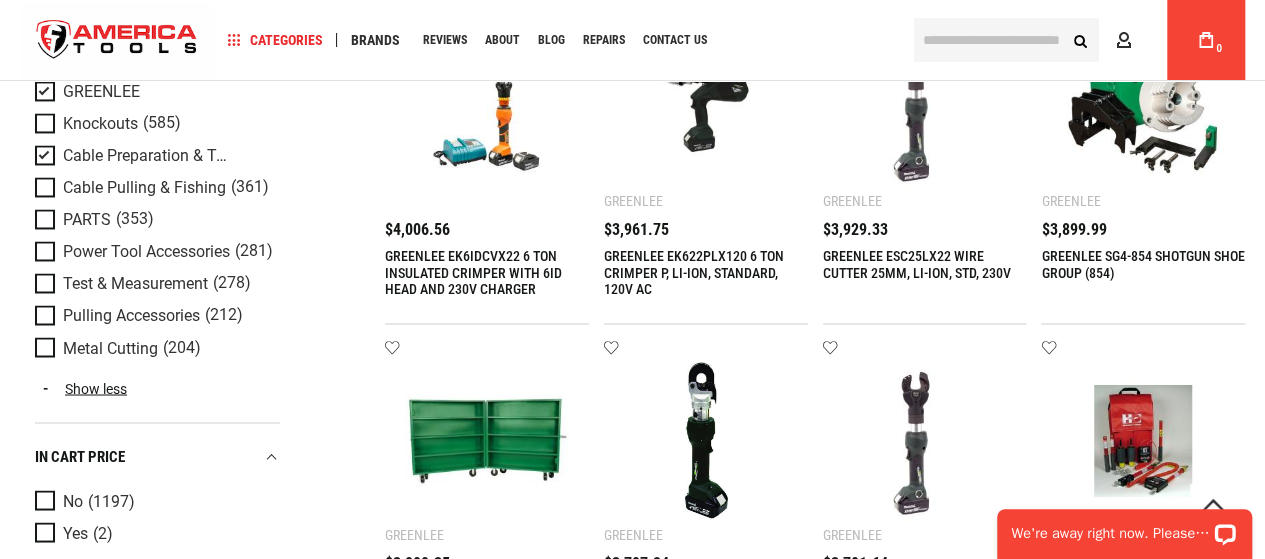 scroll, scrollTop: 1800, scrollLeft: 0, axis: vertical 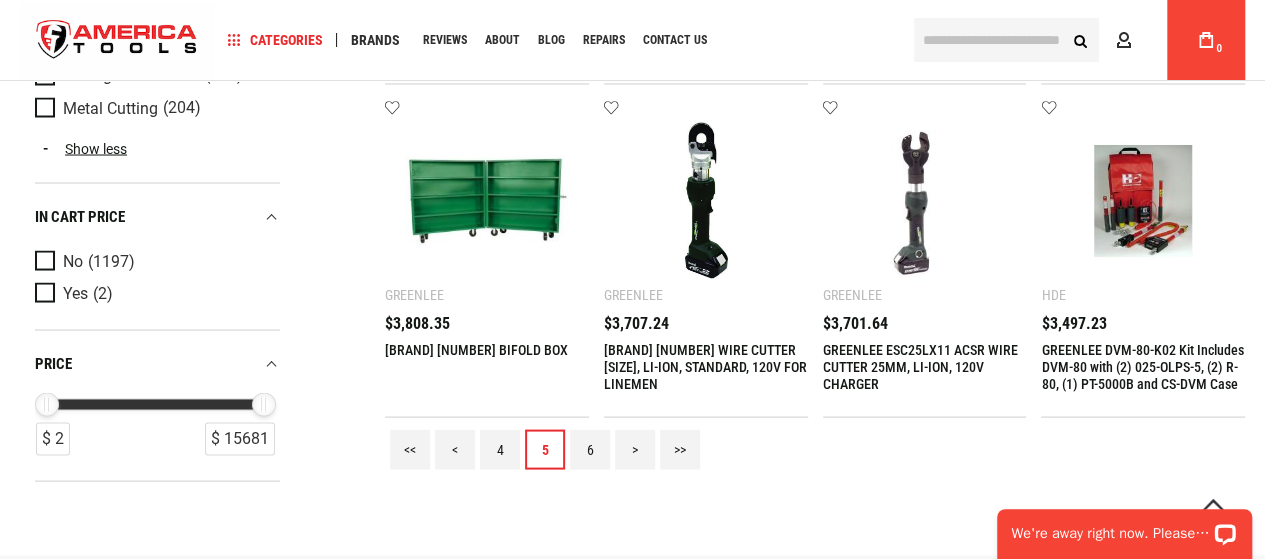 click on ">" at bounding box center (635, 449) 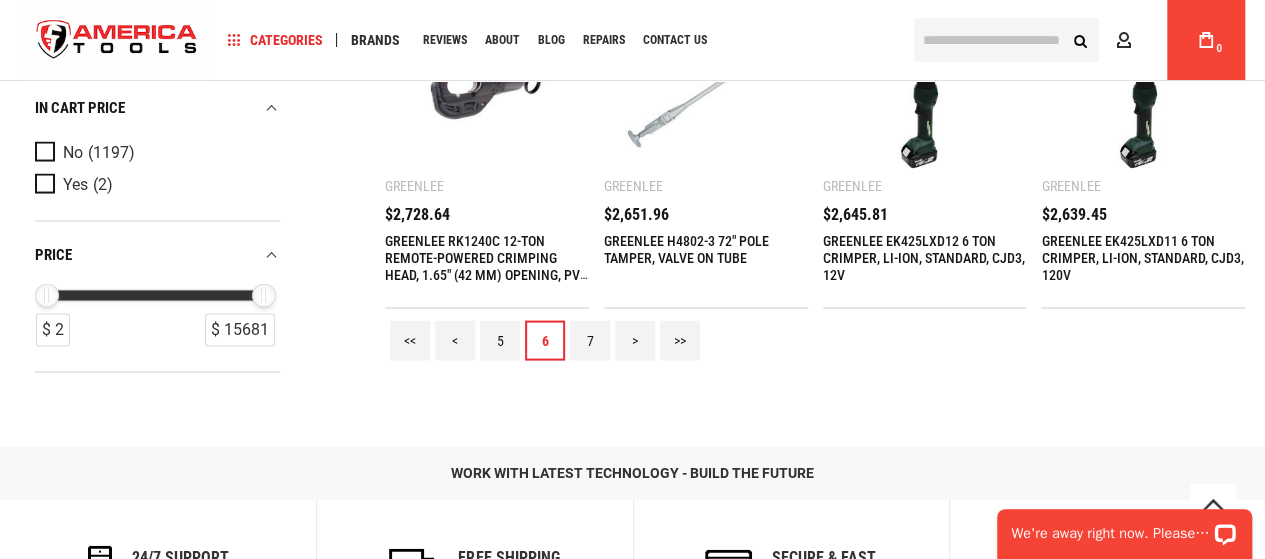 scroll, scrollTop: 2100, scrollLeft: 0, axis: vertical 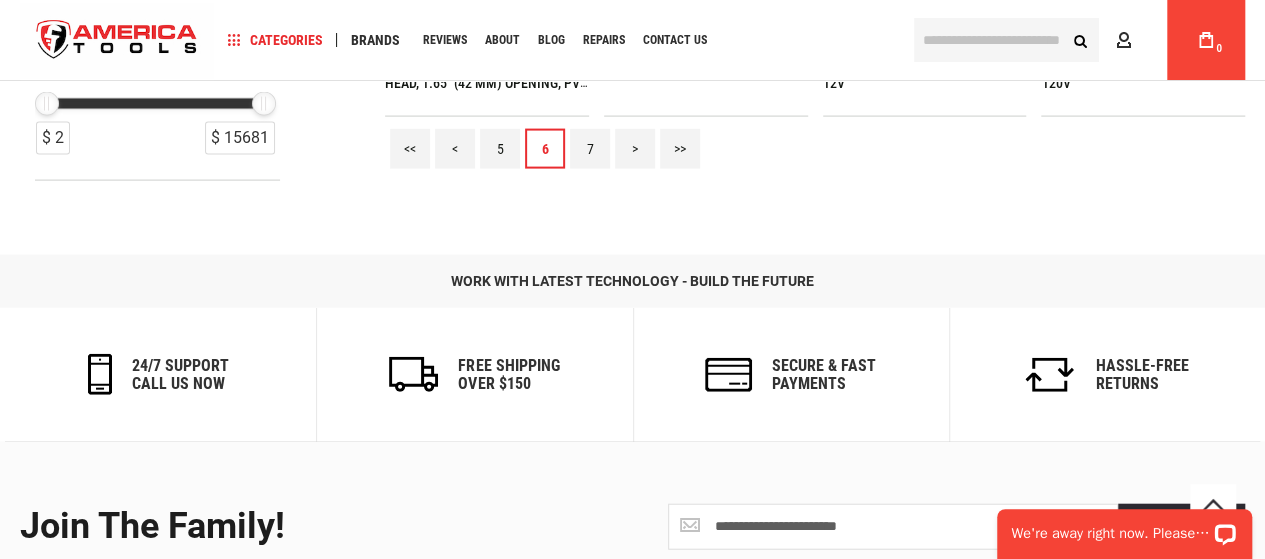 click on ">" at bounding box center [635, 149] 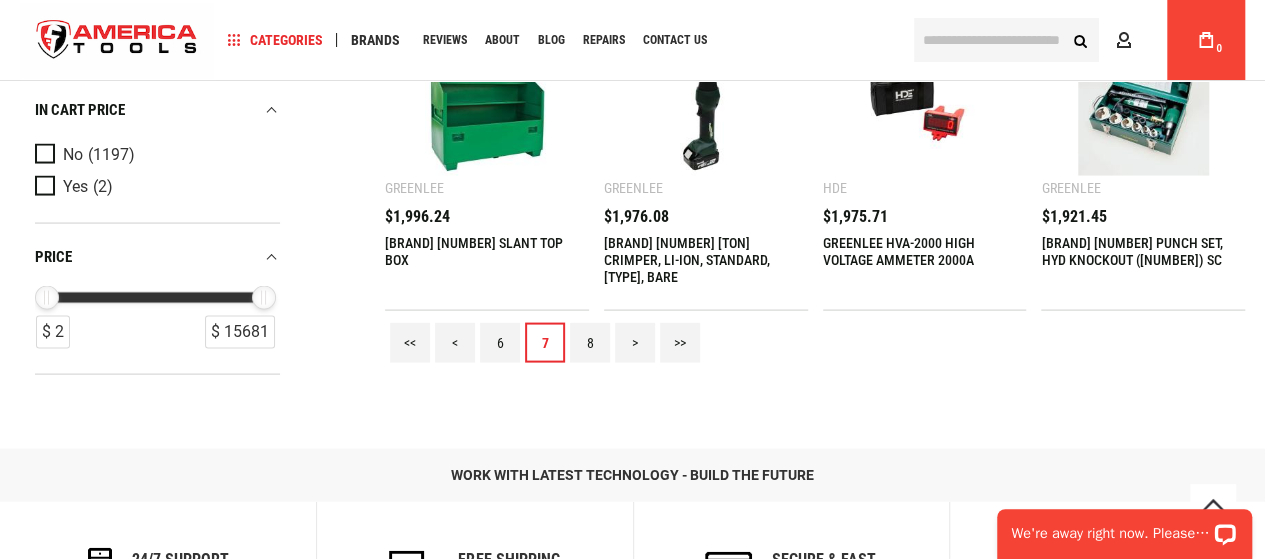 scroll, scrollTop: 1900, scrollLeft: 0, axis: vertical 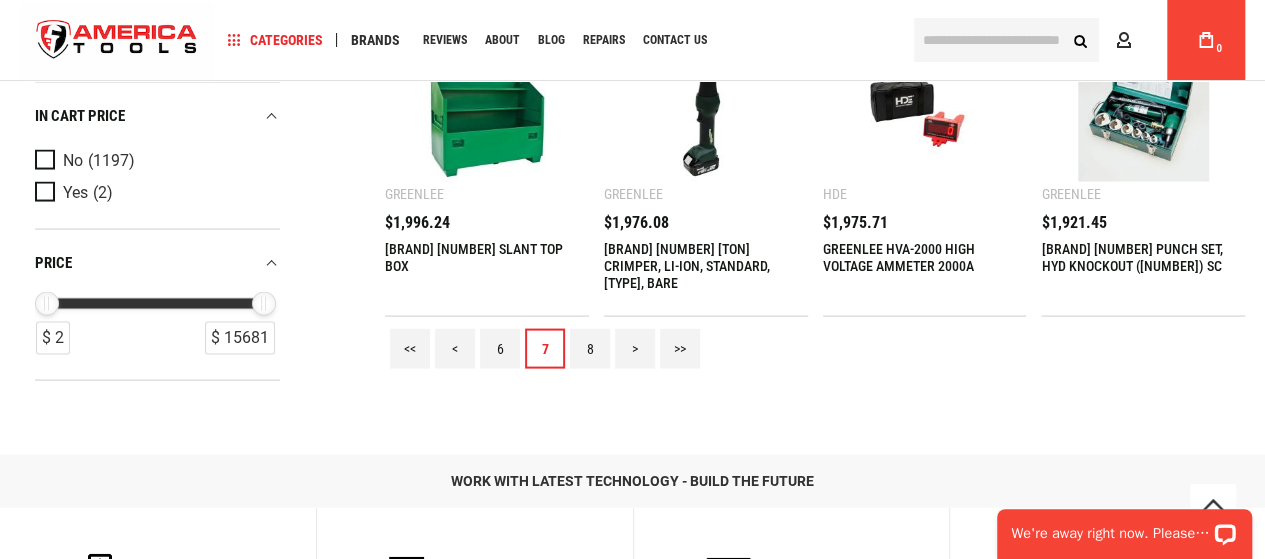 click on ">" at bounding box center (635, 349) 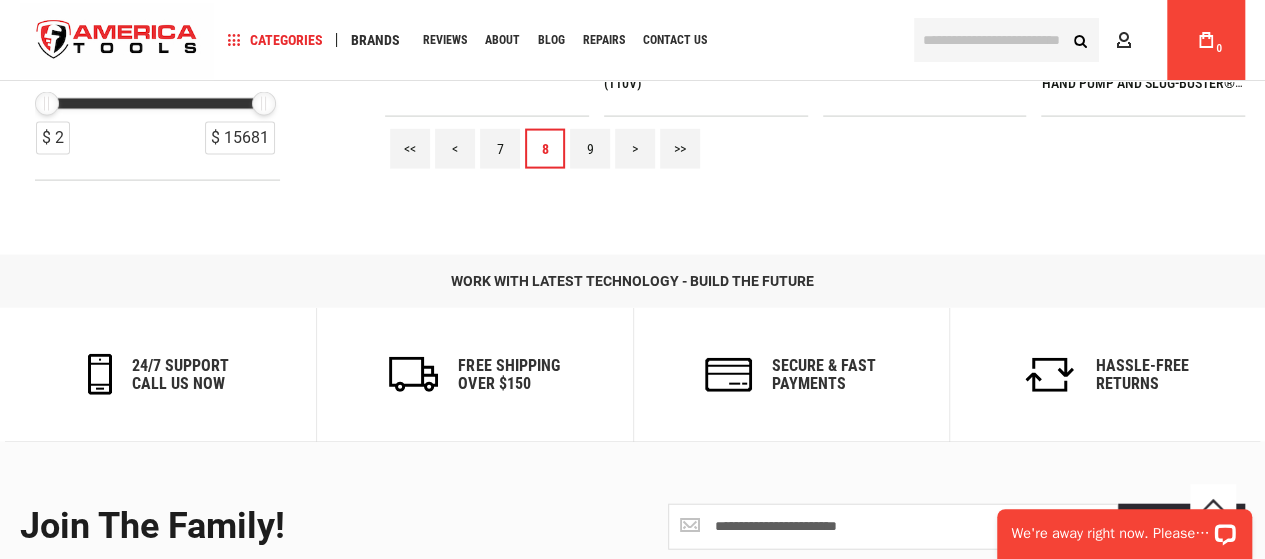 scroll, scrollTop: 1800, scrollLeft: 0, axis: vertical 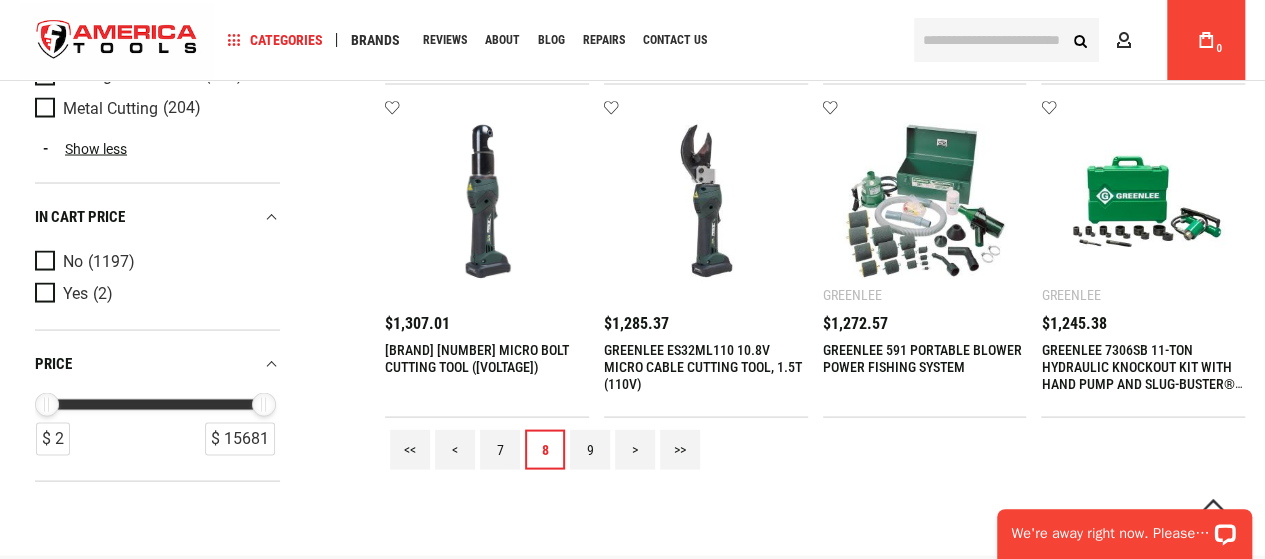 click on ">" at bounding box center [635, 449] 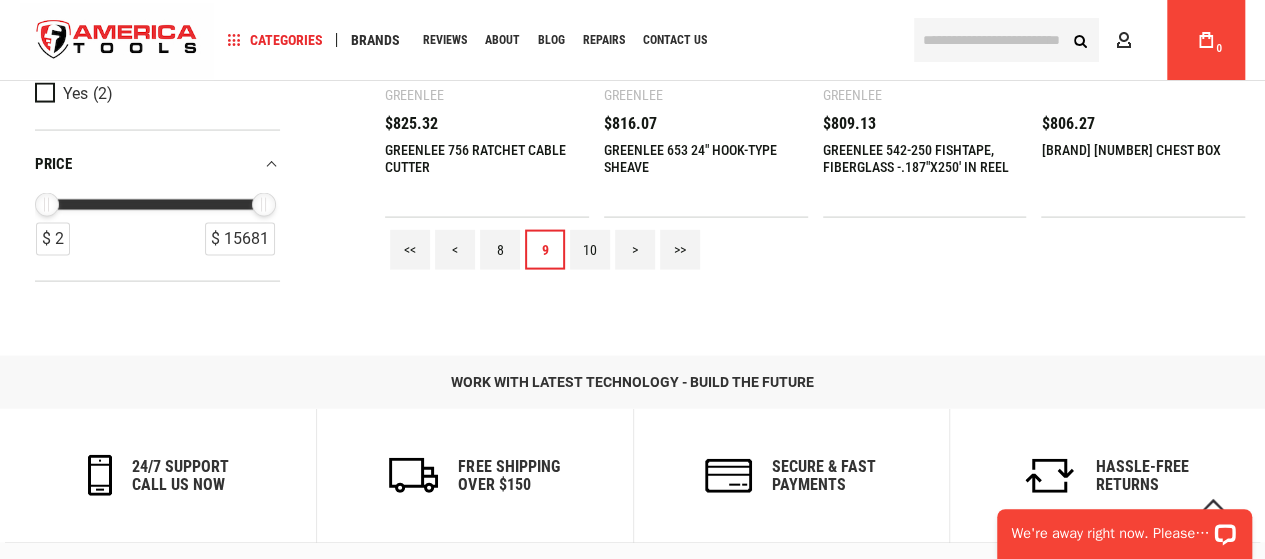 scroll, scrollTop: 2000, scrollLeft: 0, axis: vertical 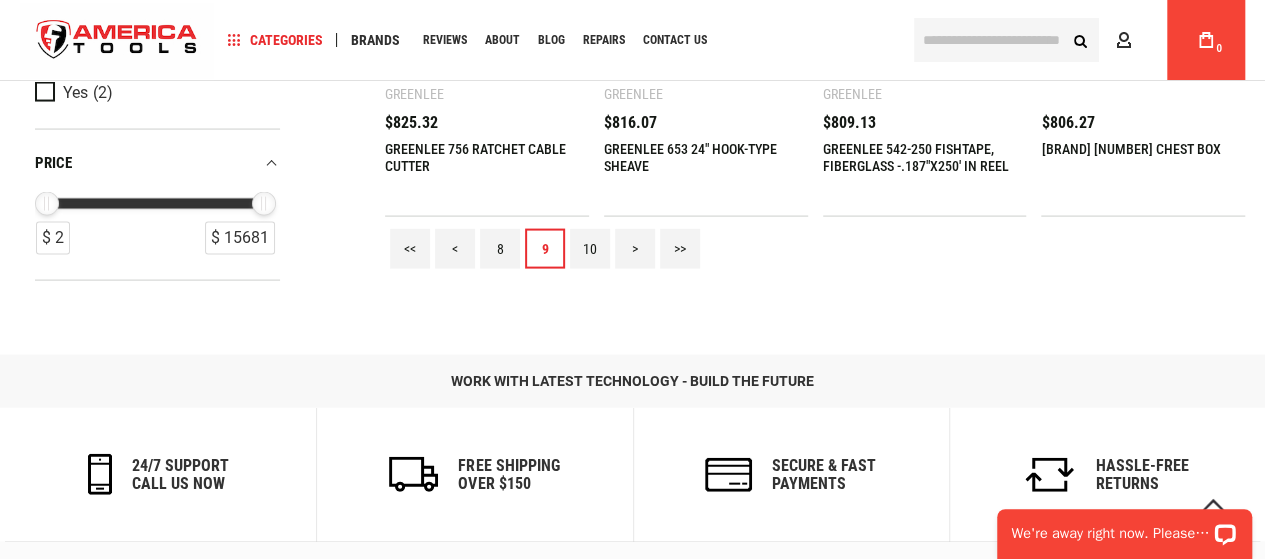 click on ">" at bounding box center [635, 249] 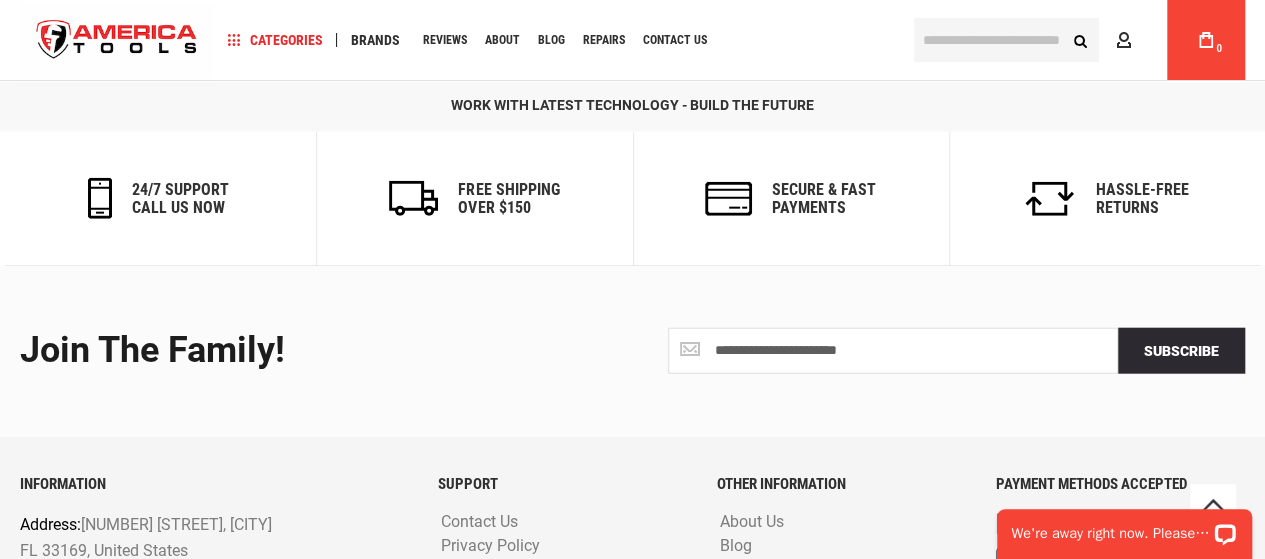 scroll, scrollTop: 2044, scrollLeft: 0, axis: vertical 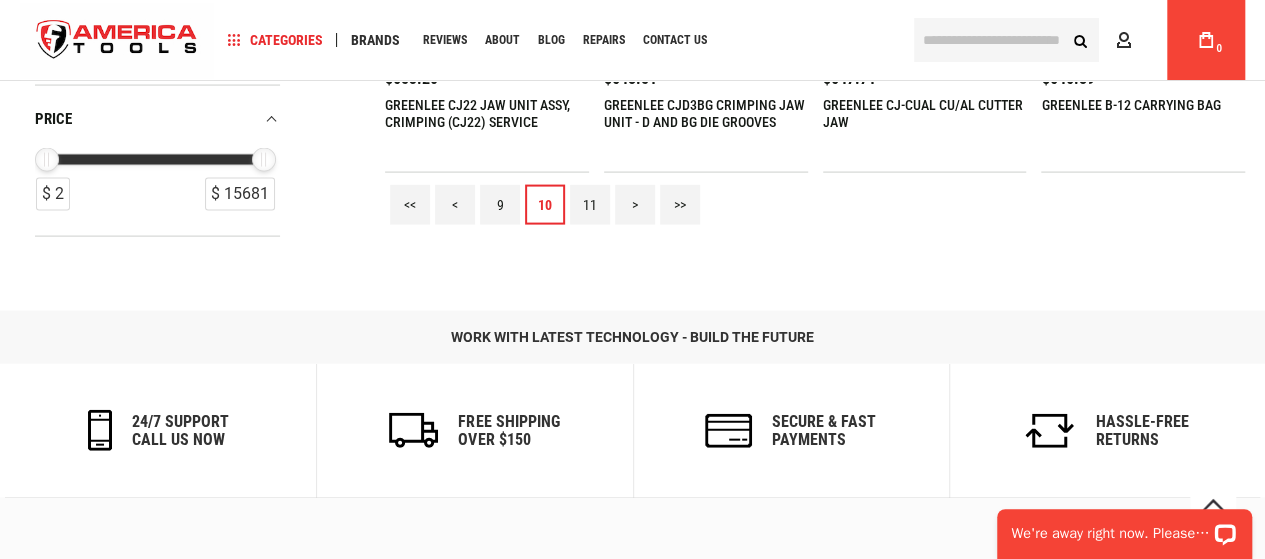 drag, startPoint x: 631, startPoint y: 205, endPoint x: 644, endPoint y: 215, distance: 16.40122 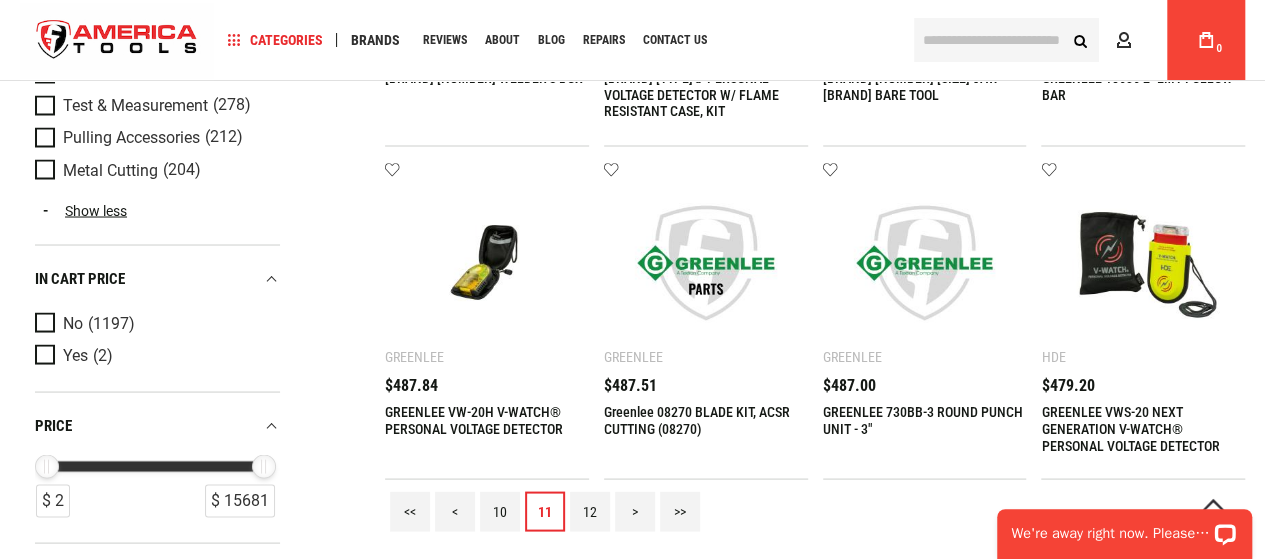 scroll, scrollTop: 2044, scrollLeft: 0, axis: vertical 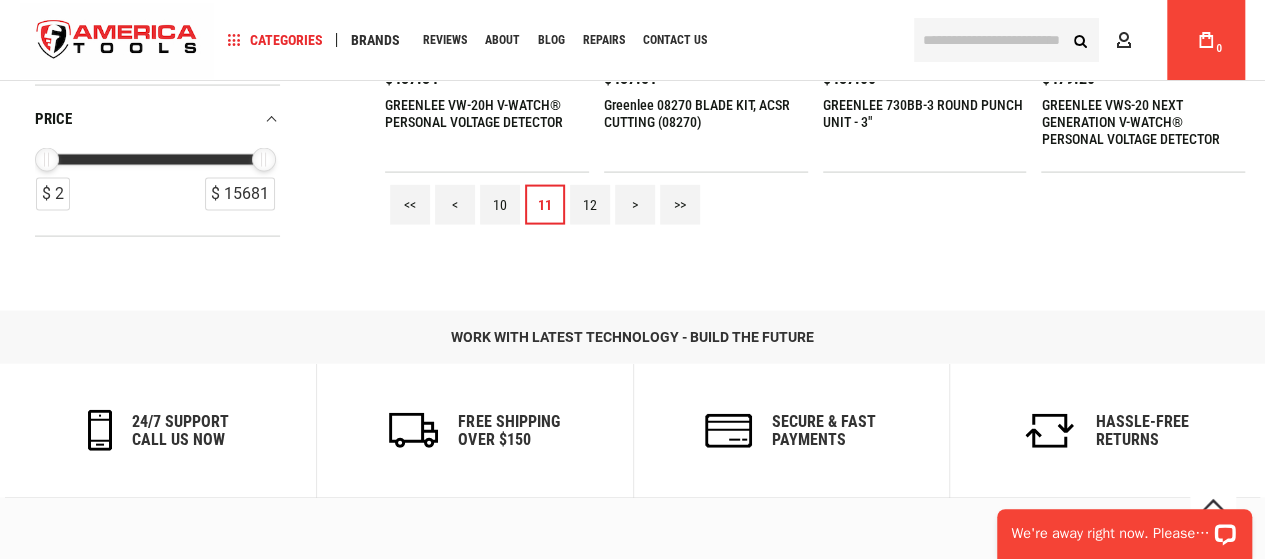 click on ">" at bounding box center [635, 205] 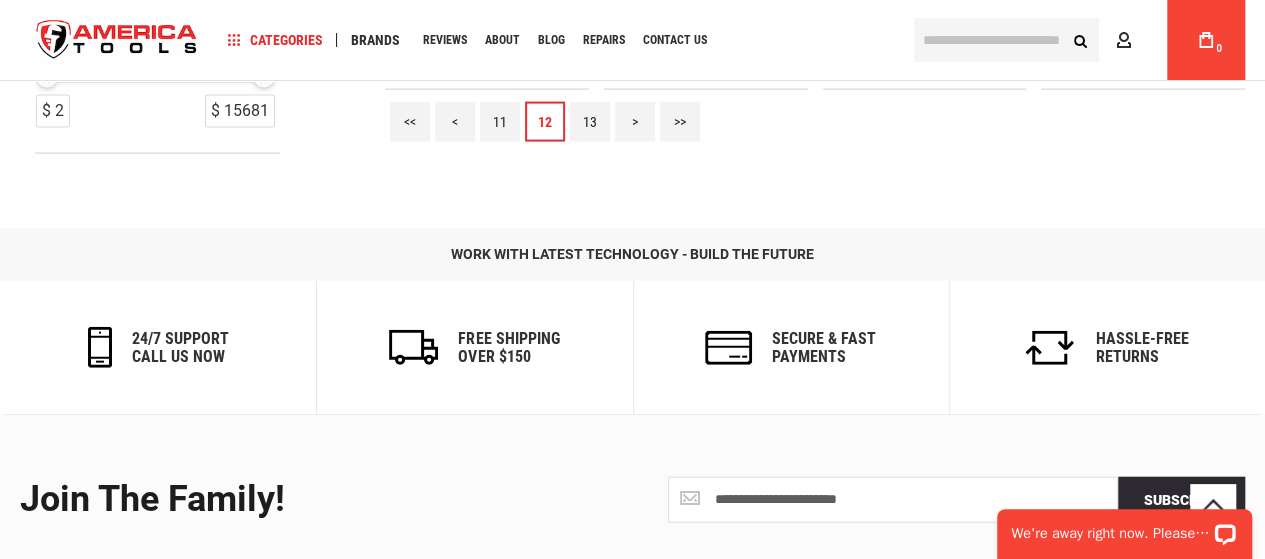 scroll, scrollTop: 2000, scrollLeft: 0, axis: vertical 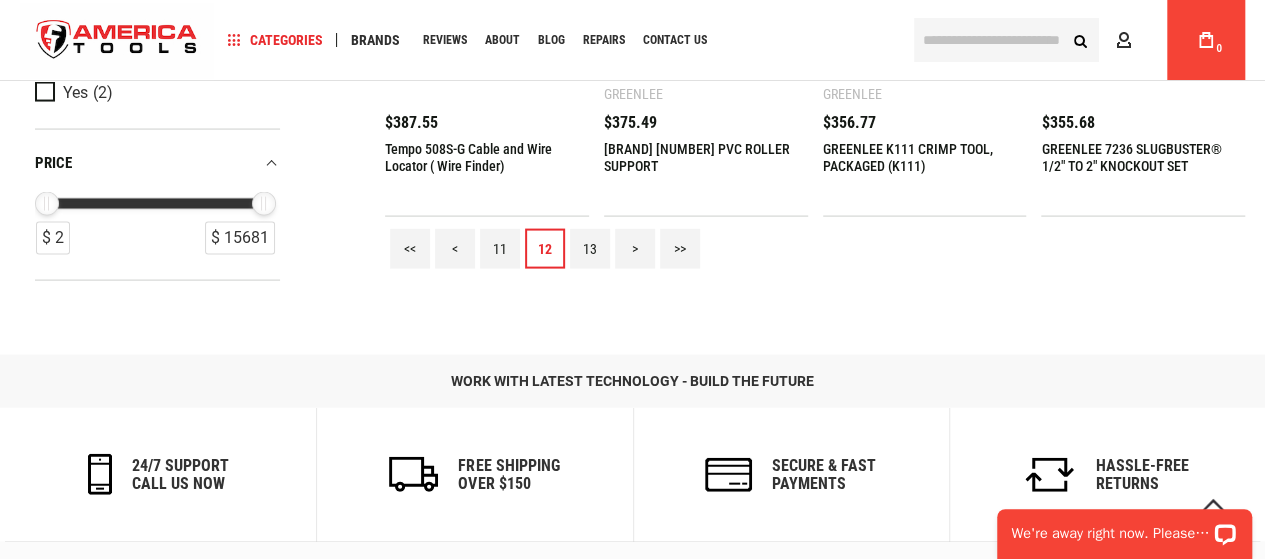 click on ">" at bounding box center (635, 249) 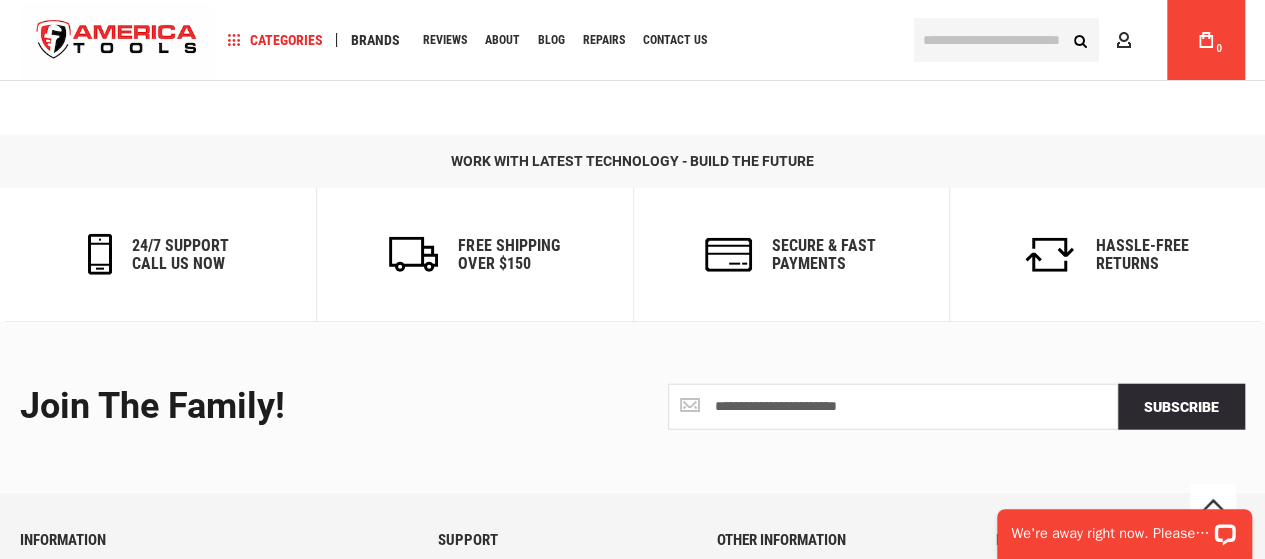 scroll, scrollTop: 2100, scrollLeft: 0, axis: vertical 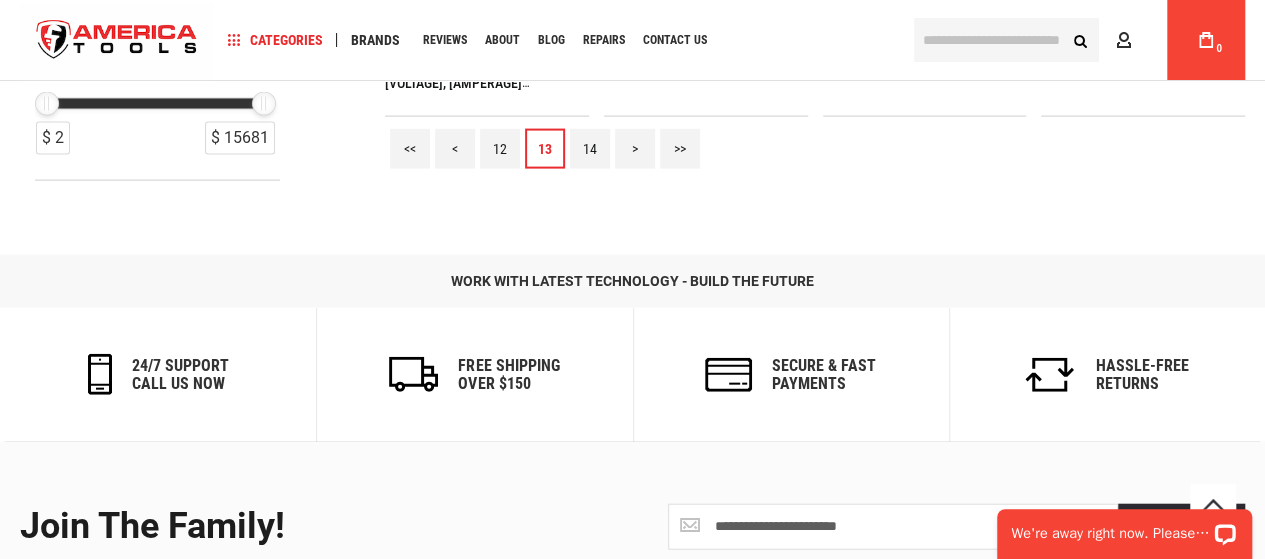 drag, startPoint x: 636, startPoint y: 151, endPoint x: 672, endPoint y: 177, distance: 44.407207 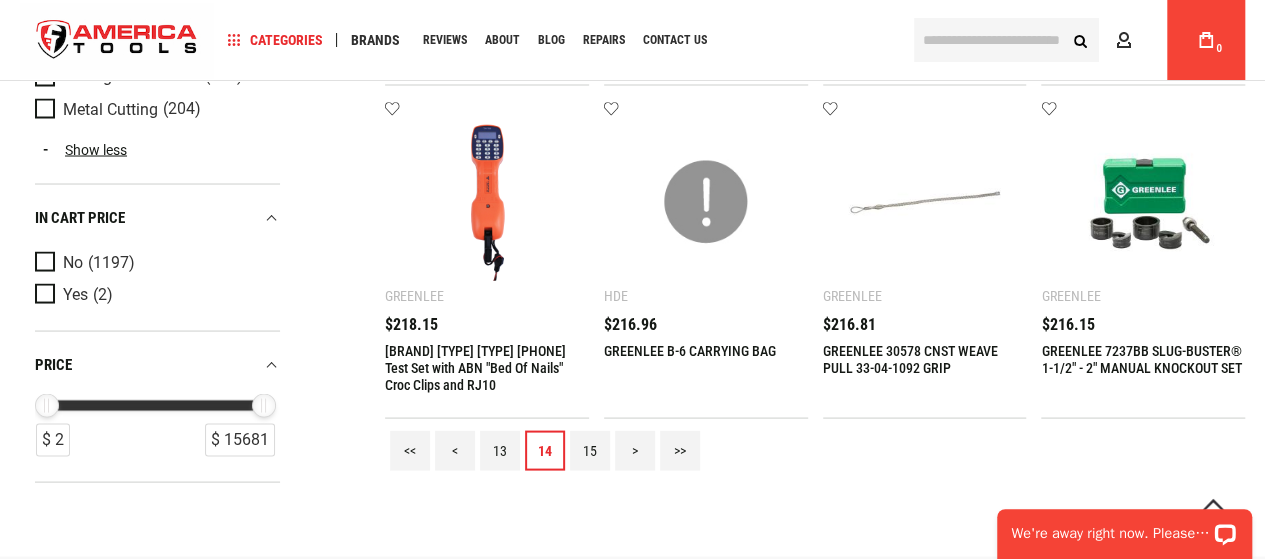 scroll, scrollTop: 1800, scrollLeft: 0, axis: vertical 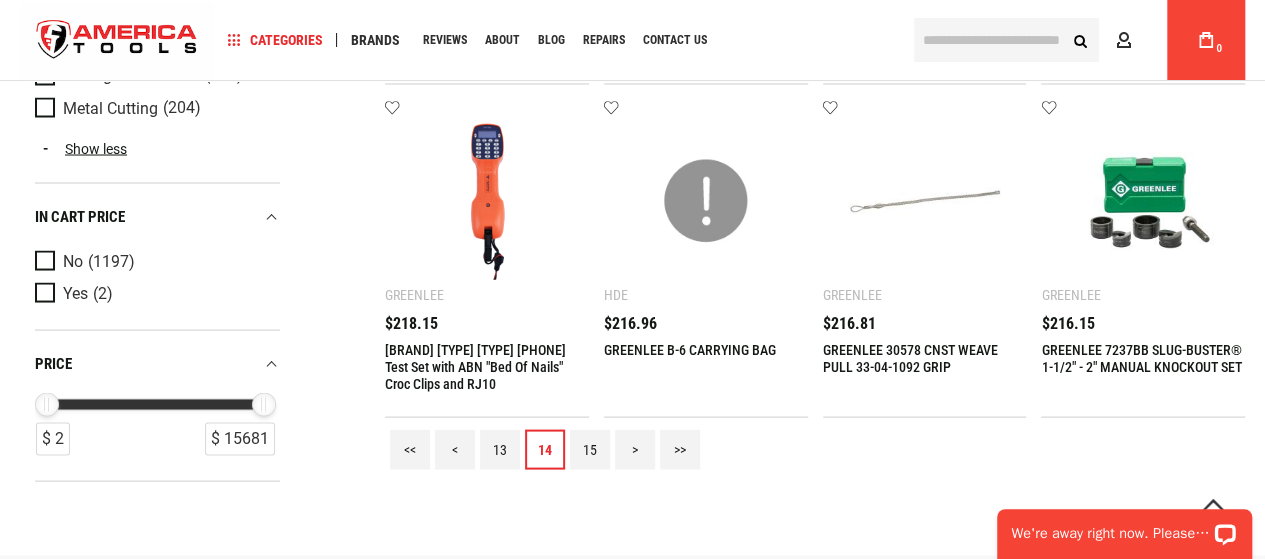 click on ">" at bounding box center (635, 449) 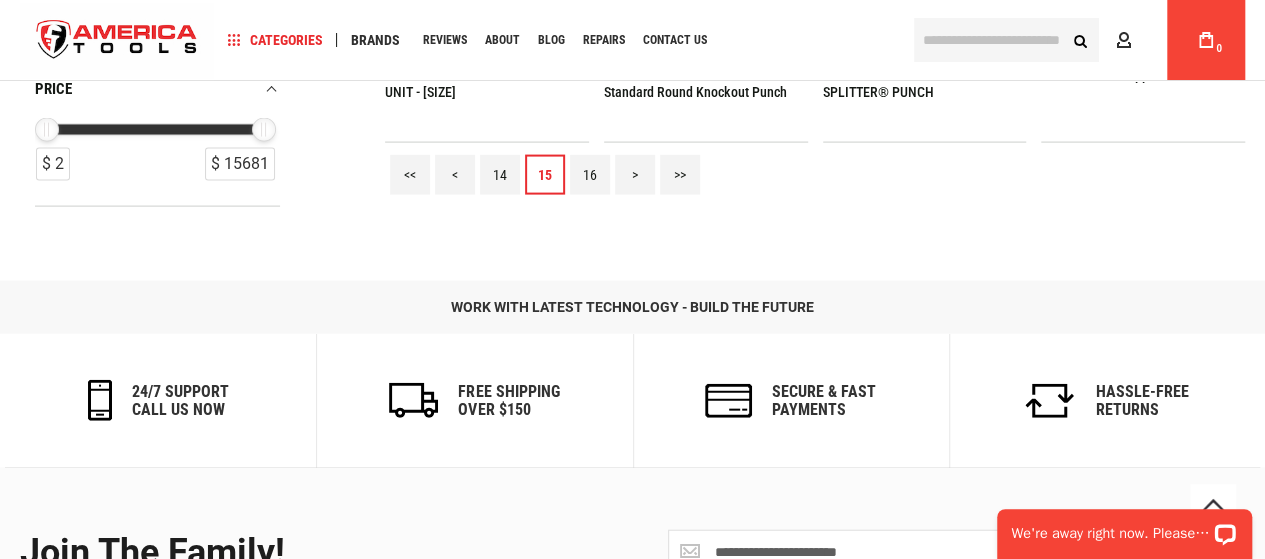scroll, scrollTop: 2100, scrollLeft: 0, axis: vertical 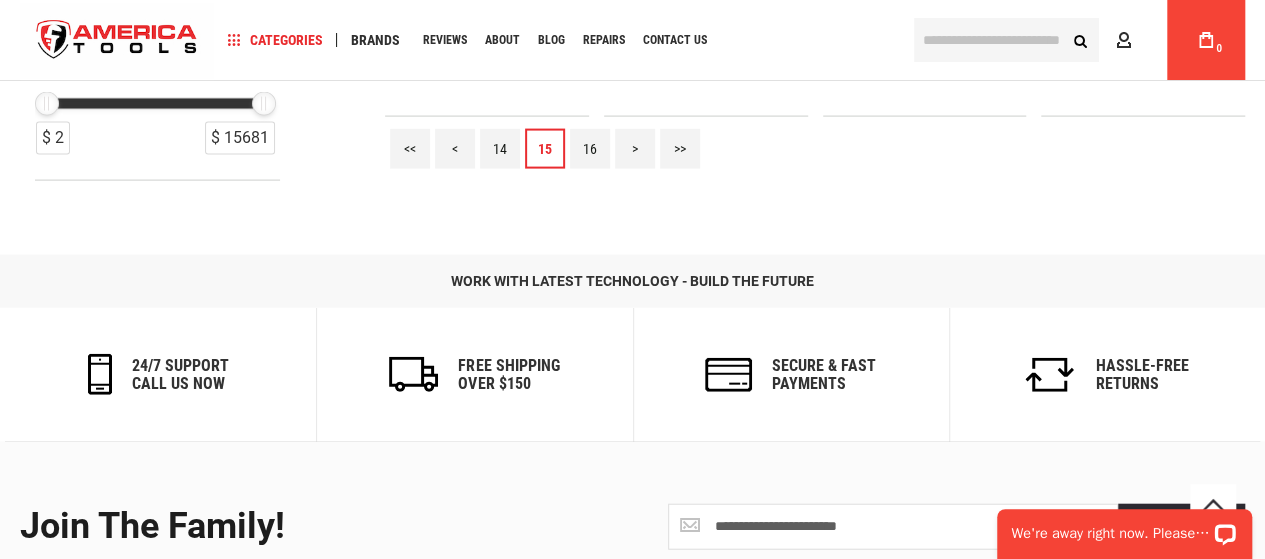 click on ">" at bounding box center [635, 149] 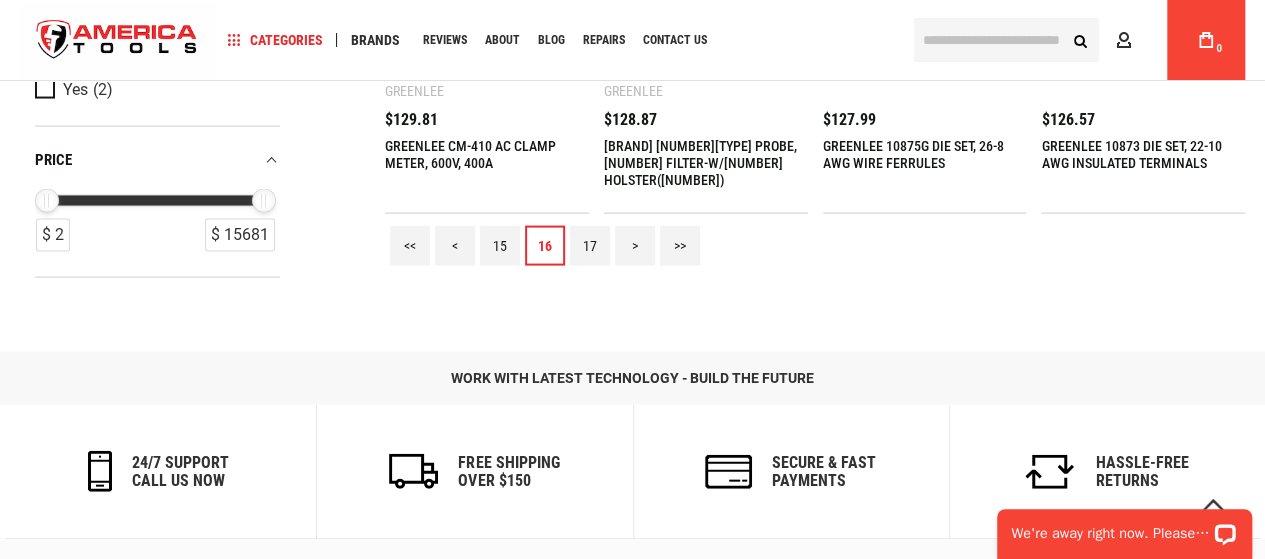 scroll, scrollTop: 2000, scrollLeft: 0, axis: vertical 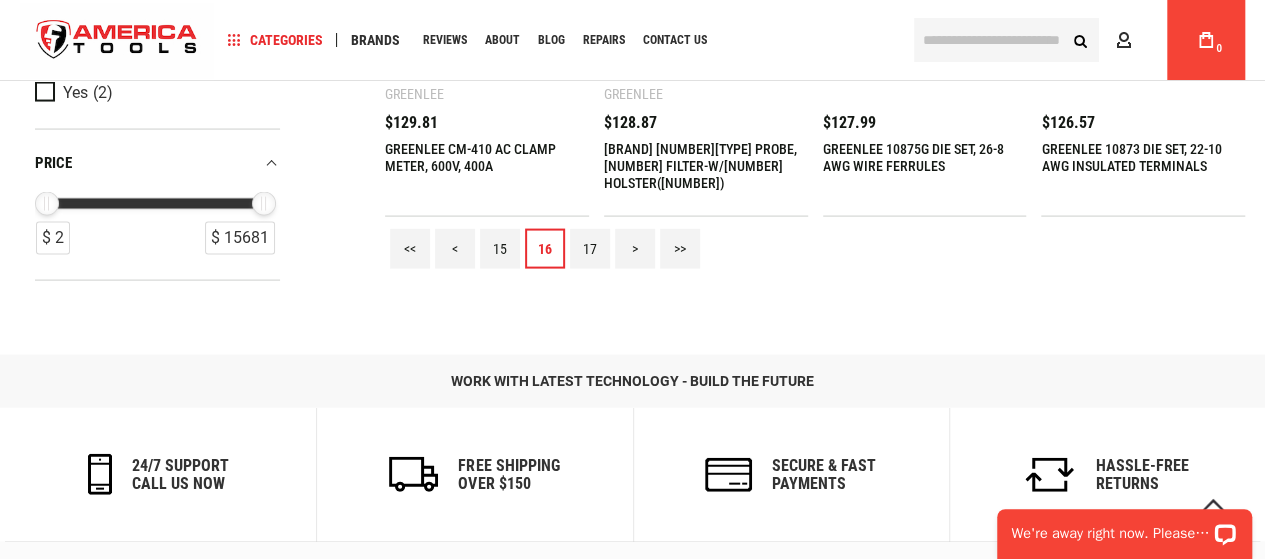 click on ">" at bounding box center (635, 249) 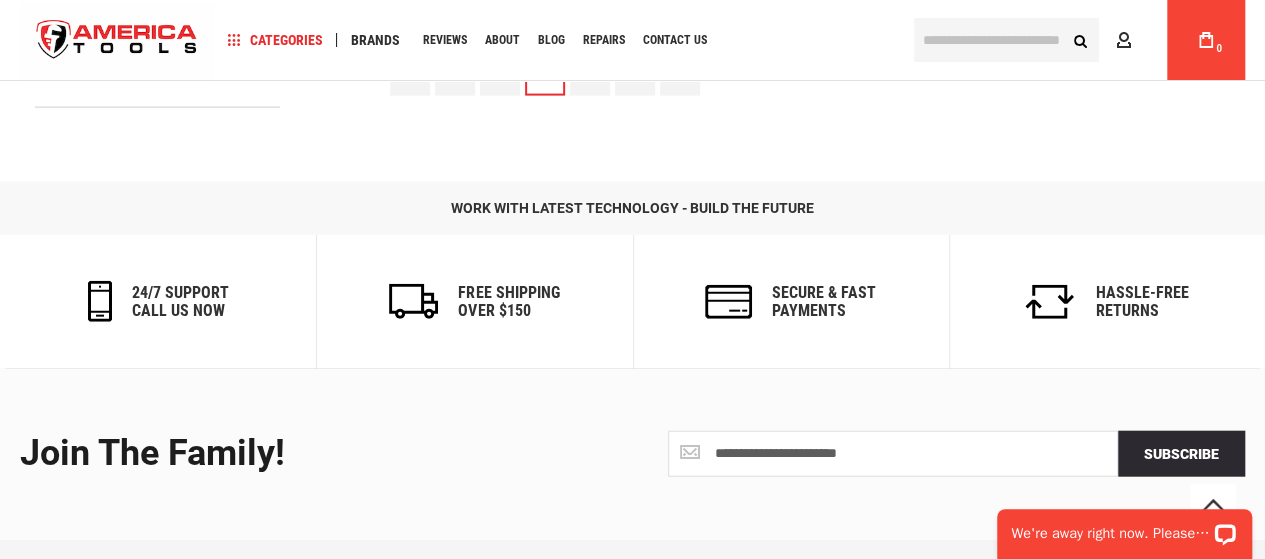 scroll, scrollTop: 2000, scrollLeft: 0, axis: vertical 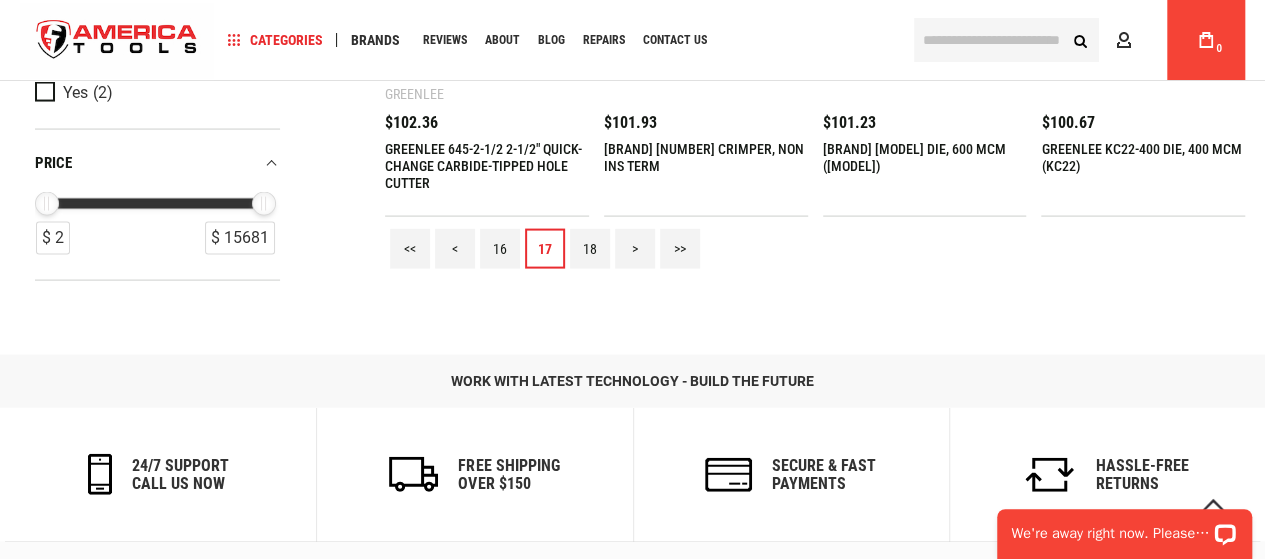 click on ">" at bounding box center [635, 249] 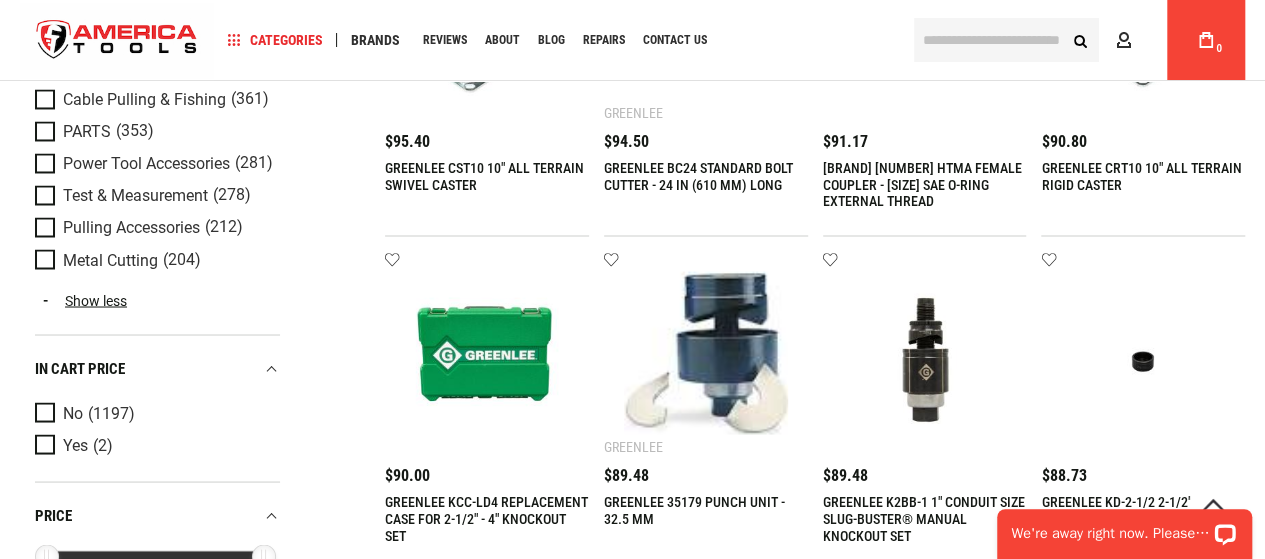 scroll, scrollTop: 1900, scrollLeft: 0, axis: vertical 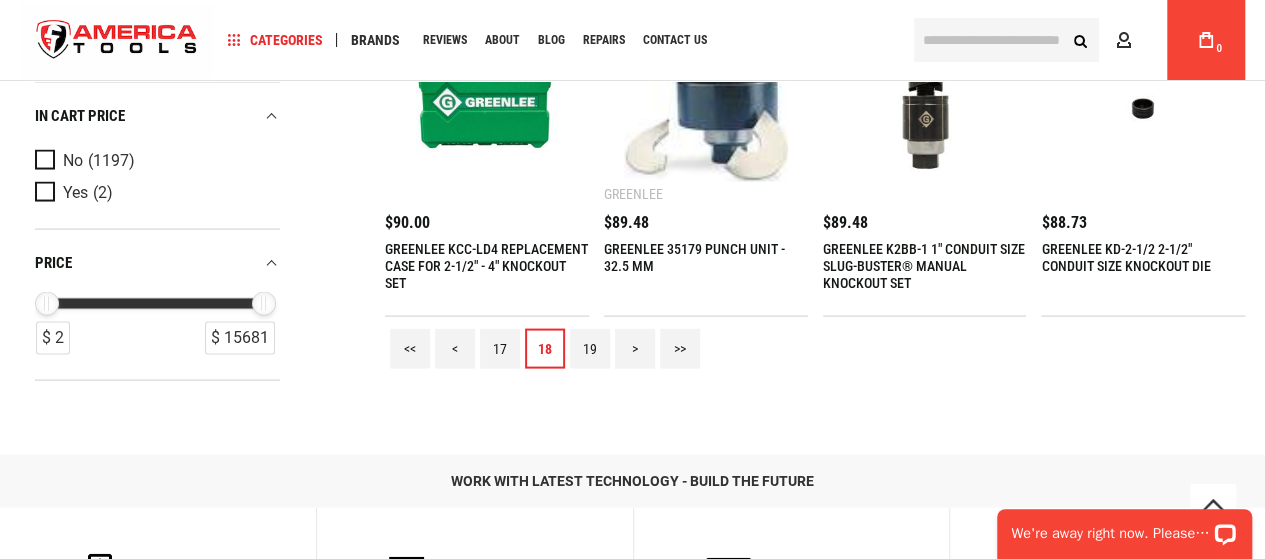 click on ">" at bounding box center (635, 349) 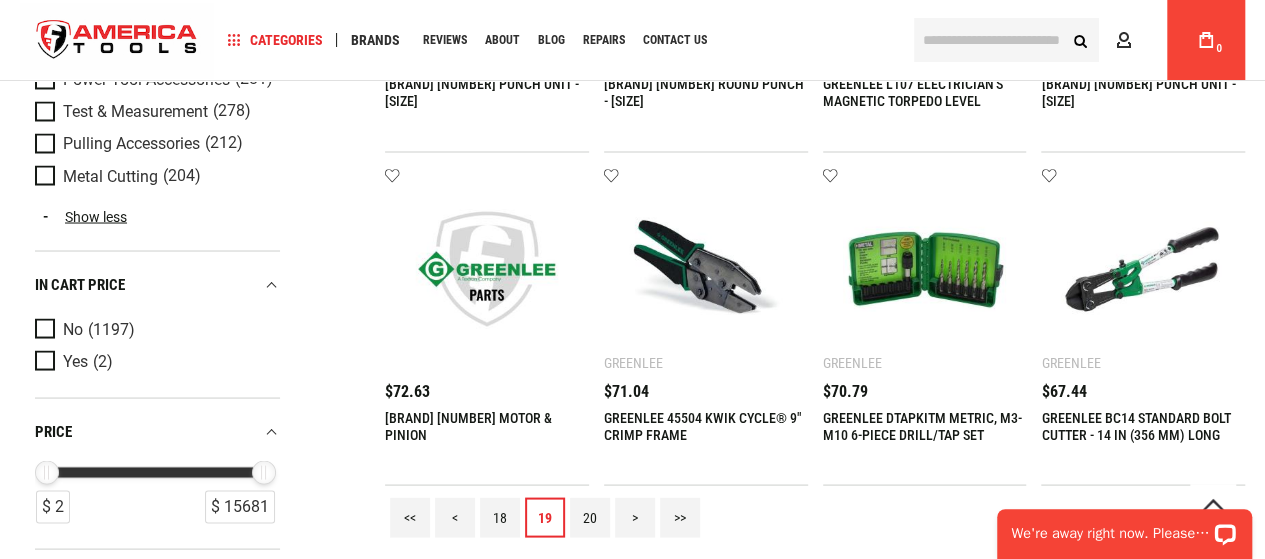scroll, scrollTop: 1600, scrollLeft: 0, axis: vertical 